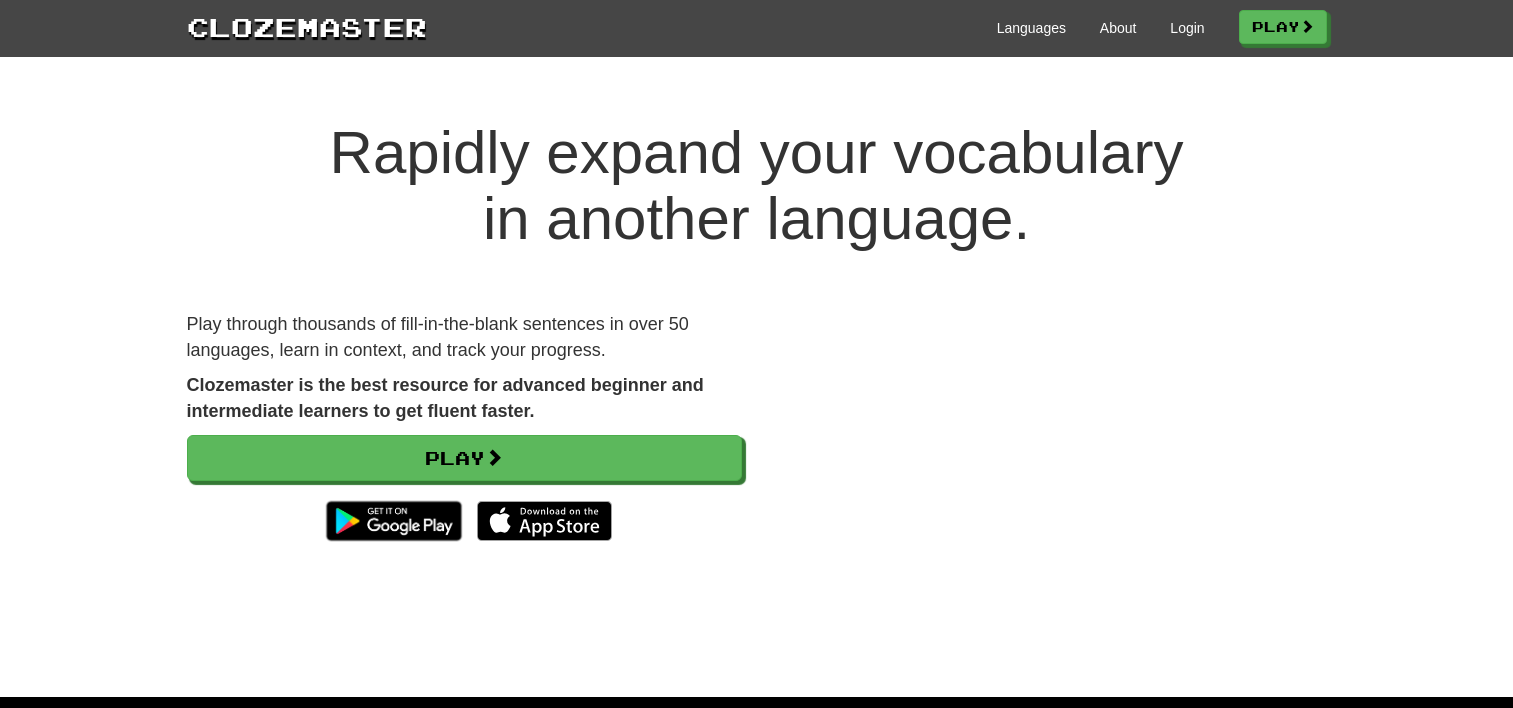 scroll, scrollTop: 0, scrollLeft: 0, axis: both 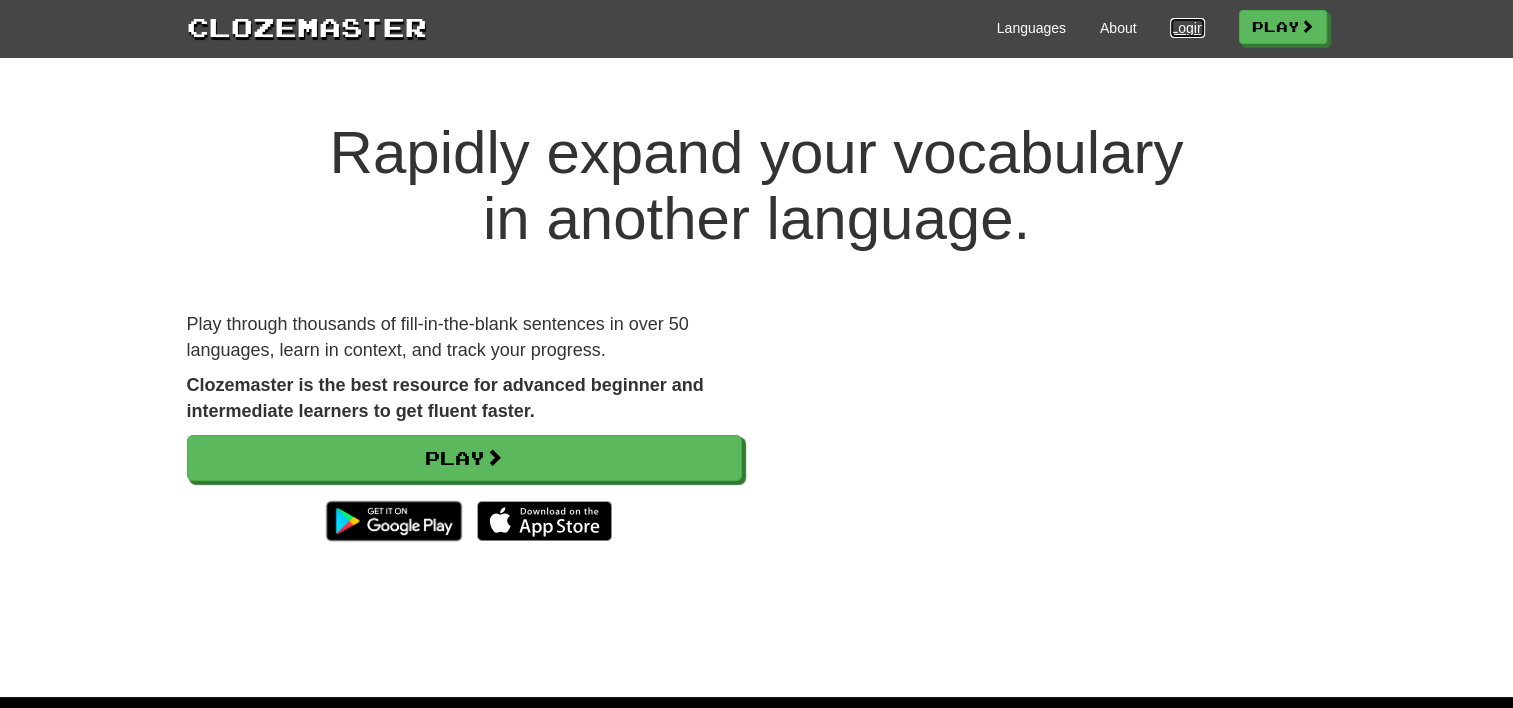 click on "Login" at bounding box center (1187, 28) 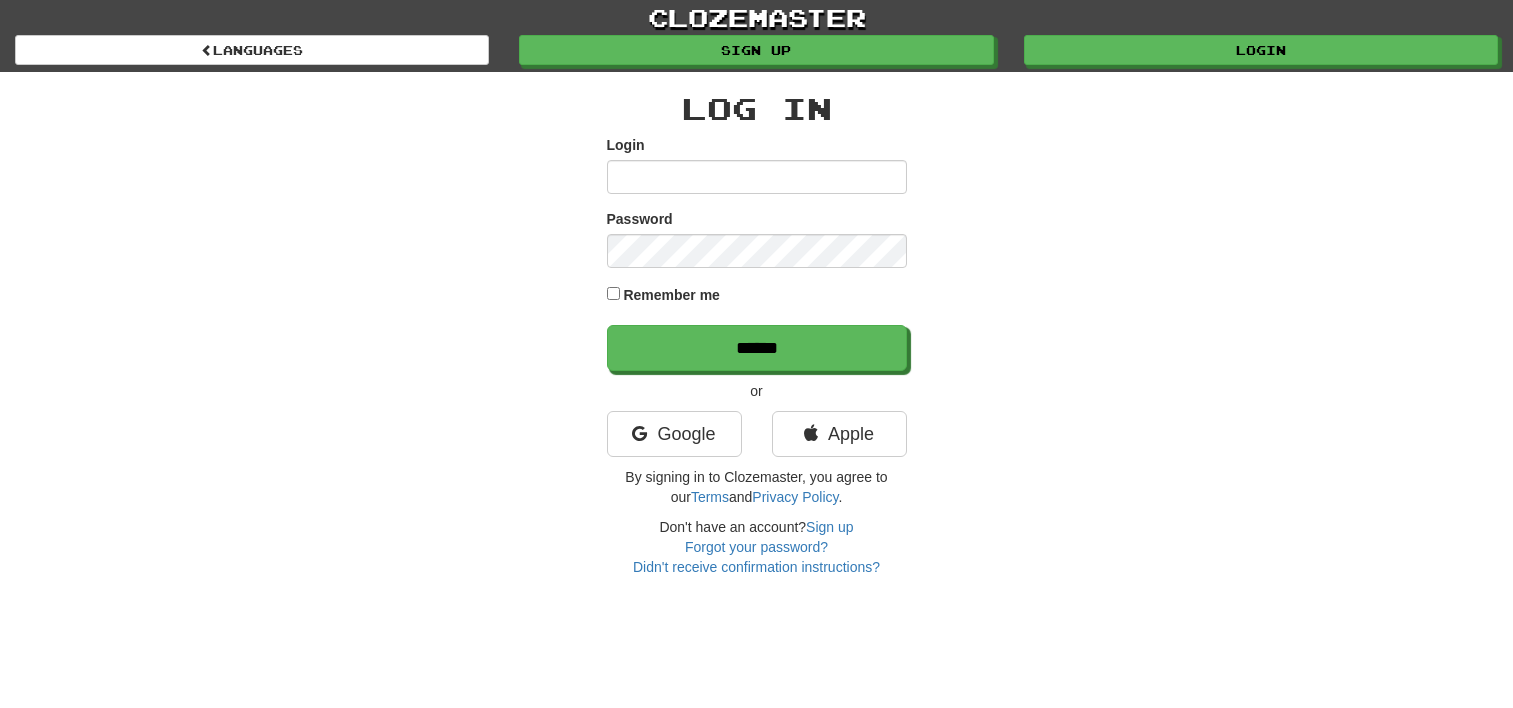 scroll, scrollTop: 0, scrollLeft: 0, axis: both 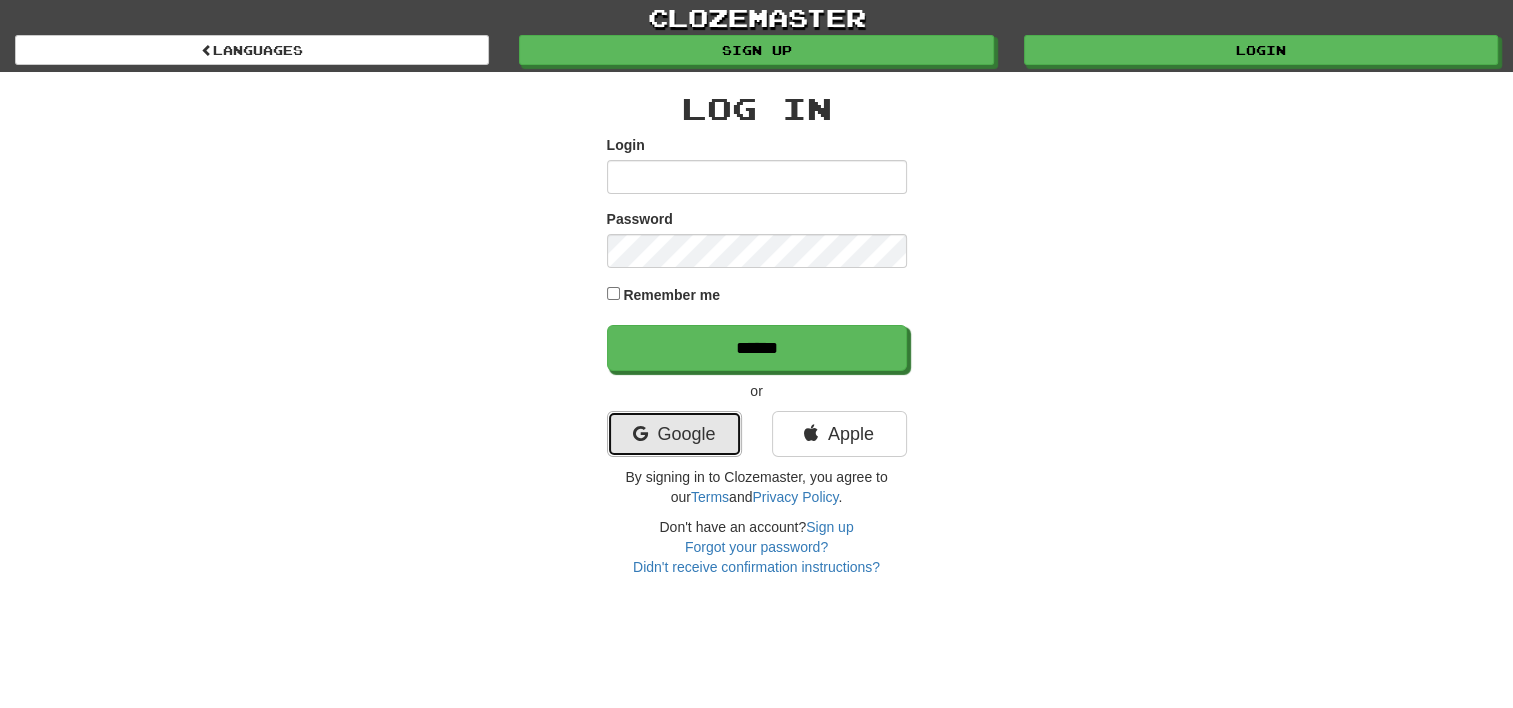 click on "Google" at bounding box center [674, 434] 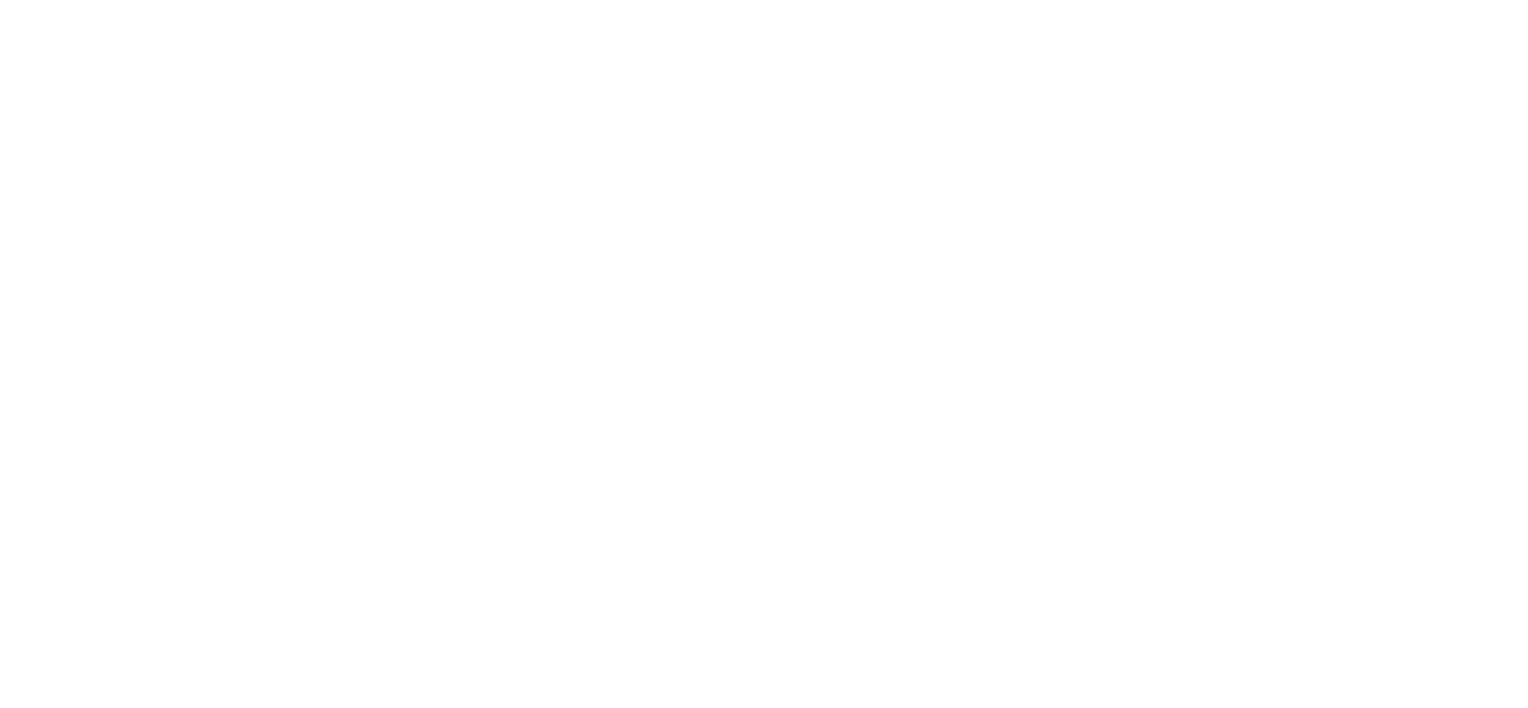 scroll, scrollTop: 0, scrollLeft: 0, axis: both 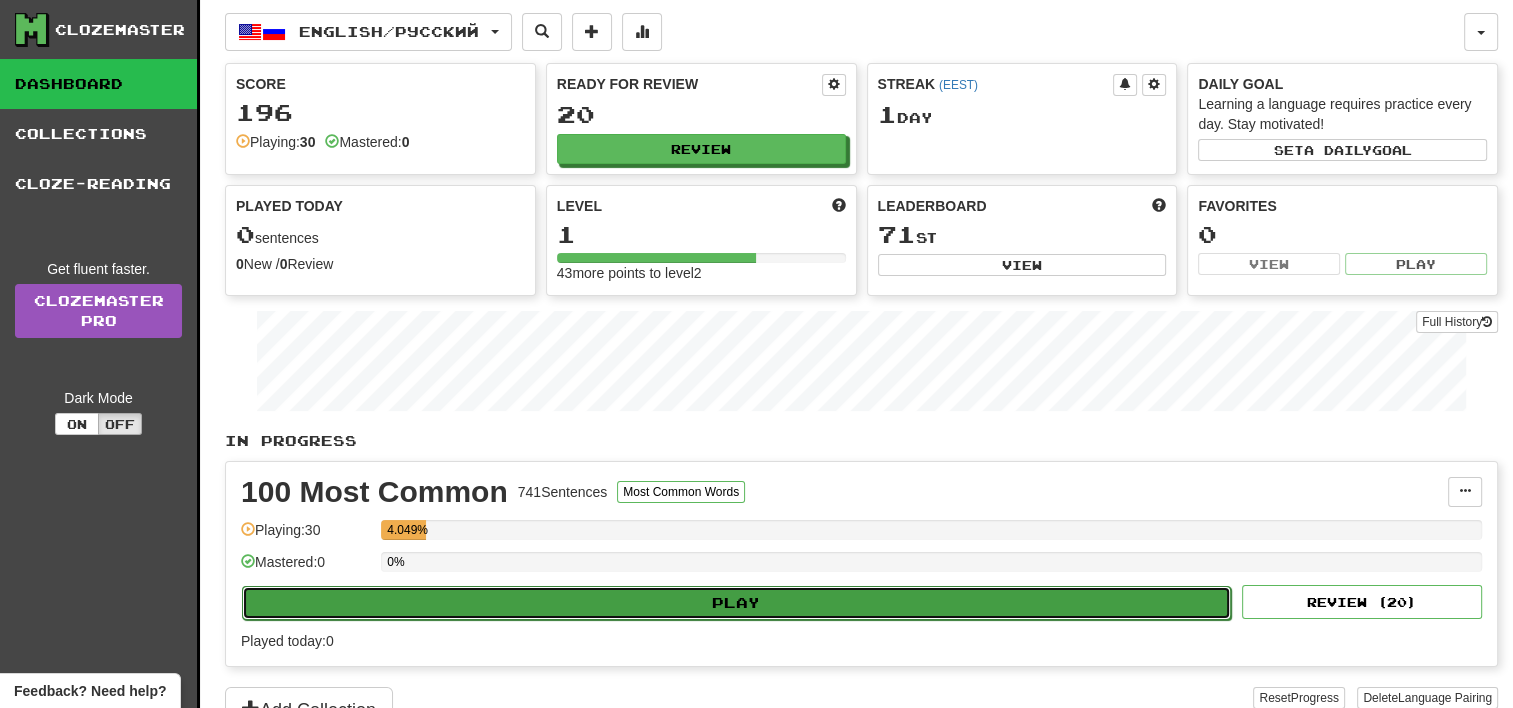 click on "Play" at bounding box center [736, 603] 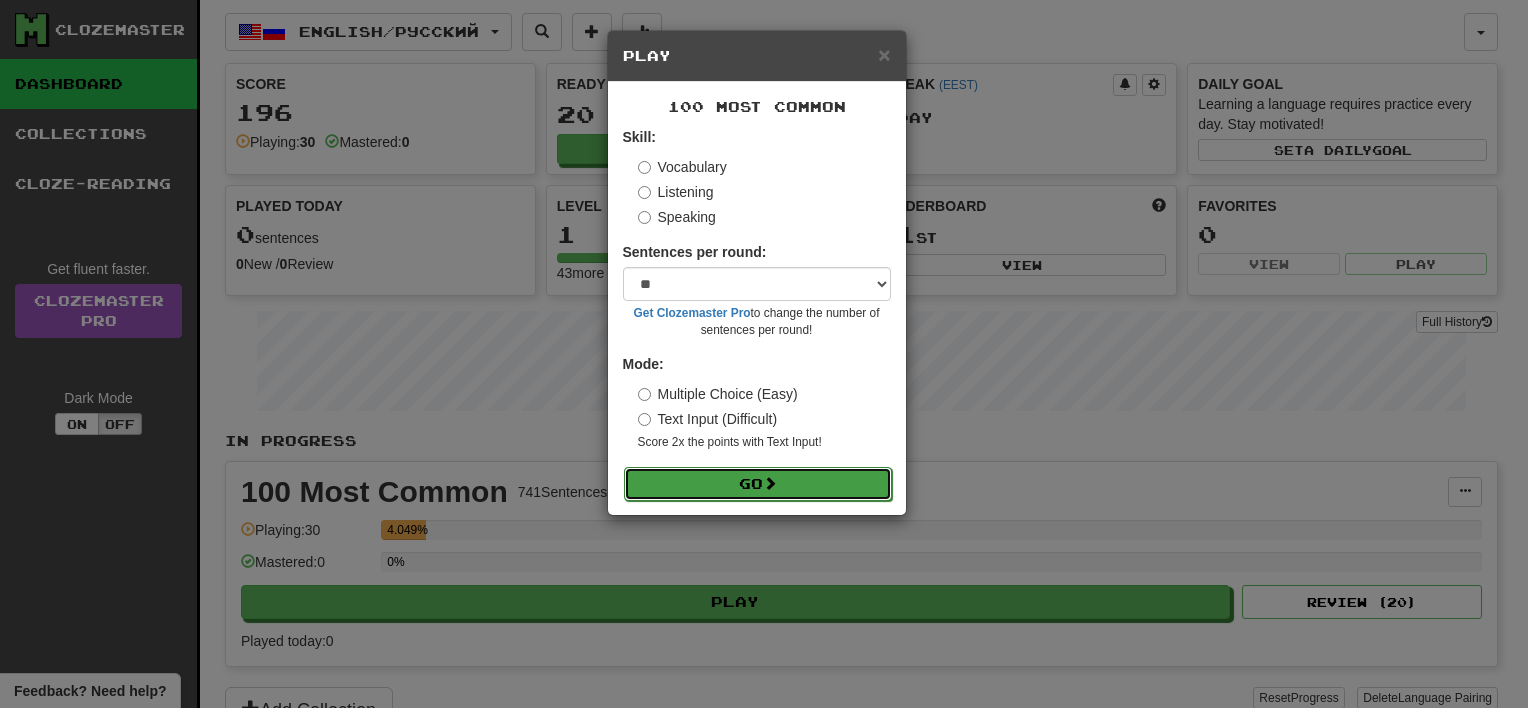click on "Go" at bounding box center [758, 484] 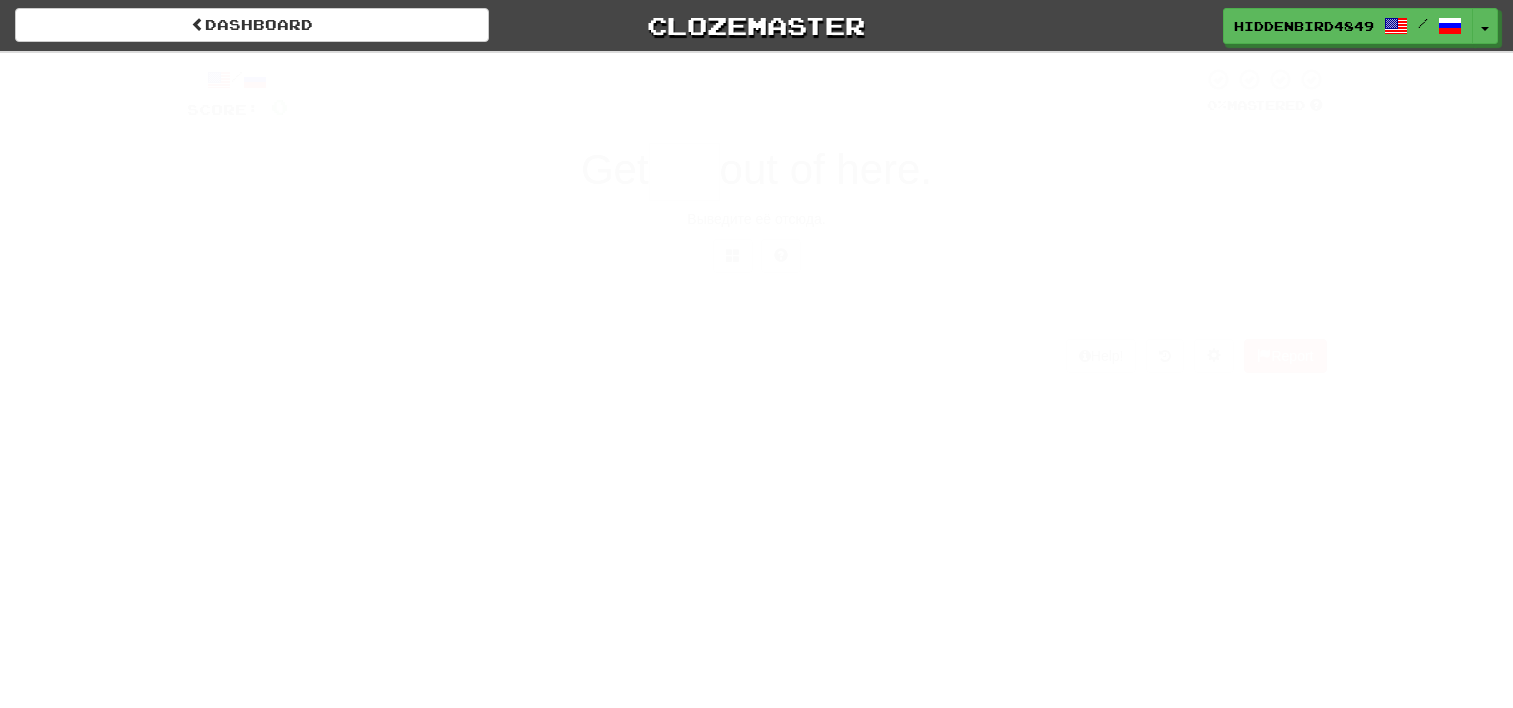 scroll, scrollTop: 0, scrollLeft: 0, axis: both 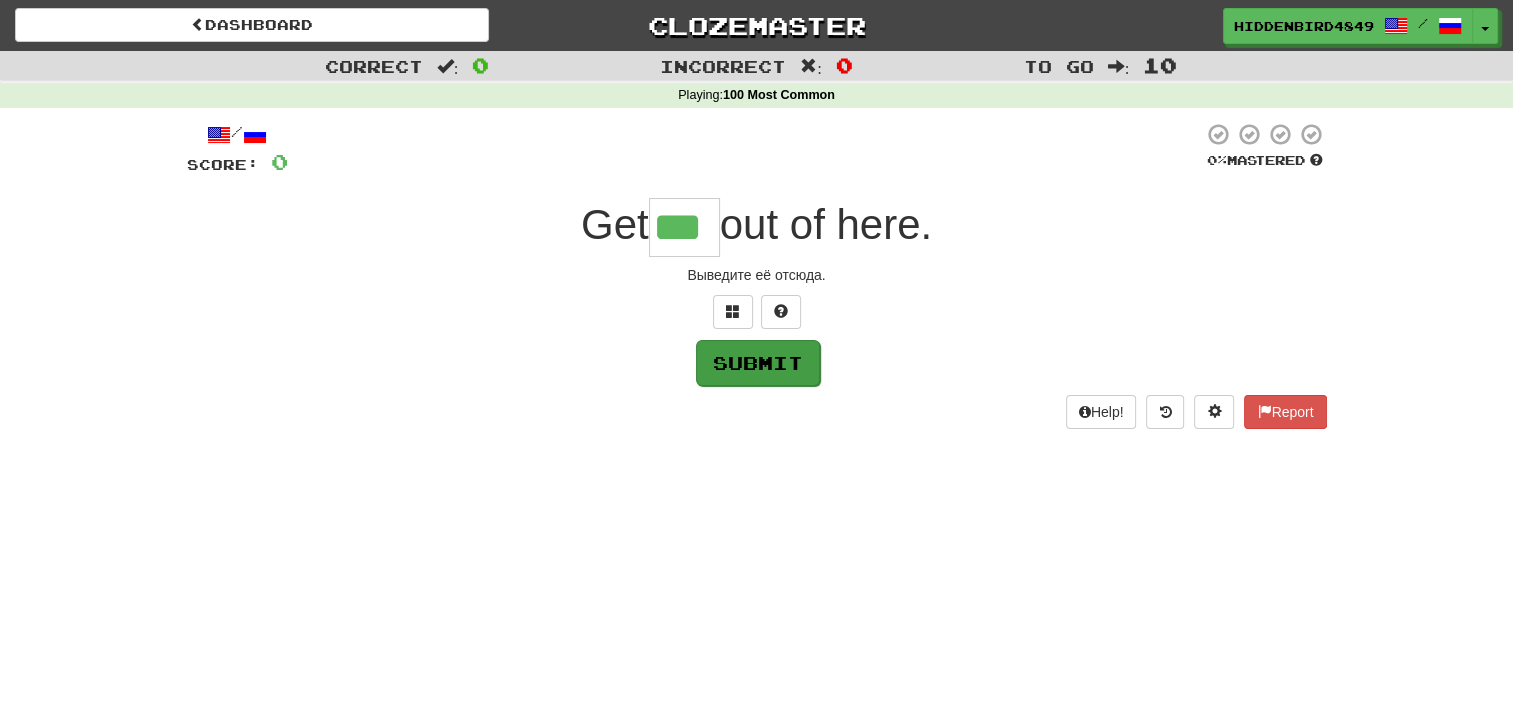 type on "***" 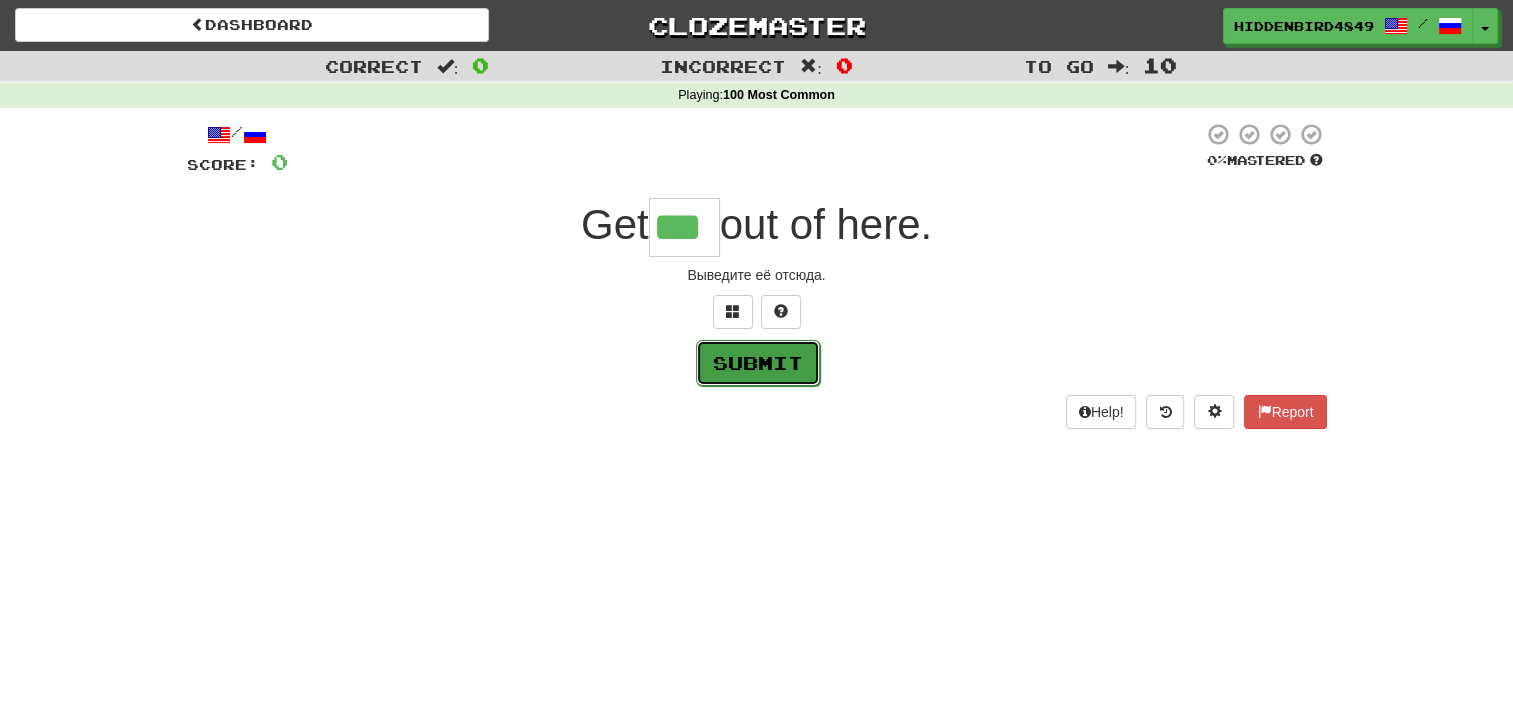 click on "Submit" at bounding box center [758, 363] 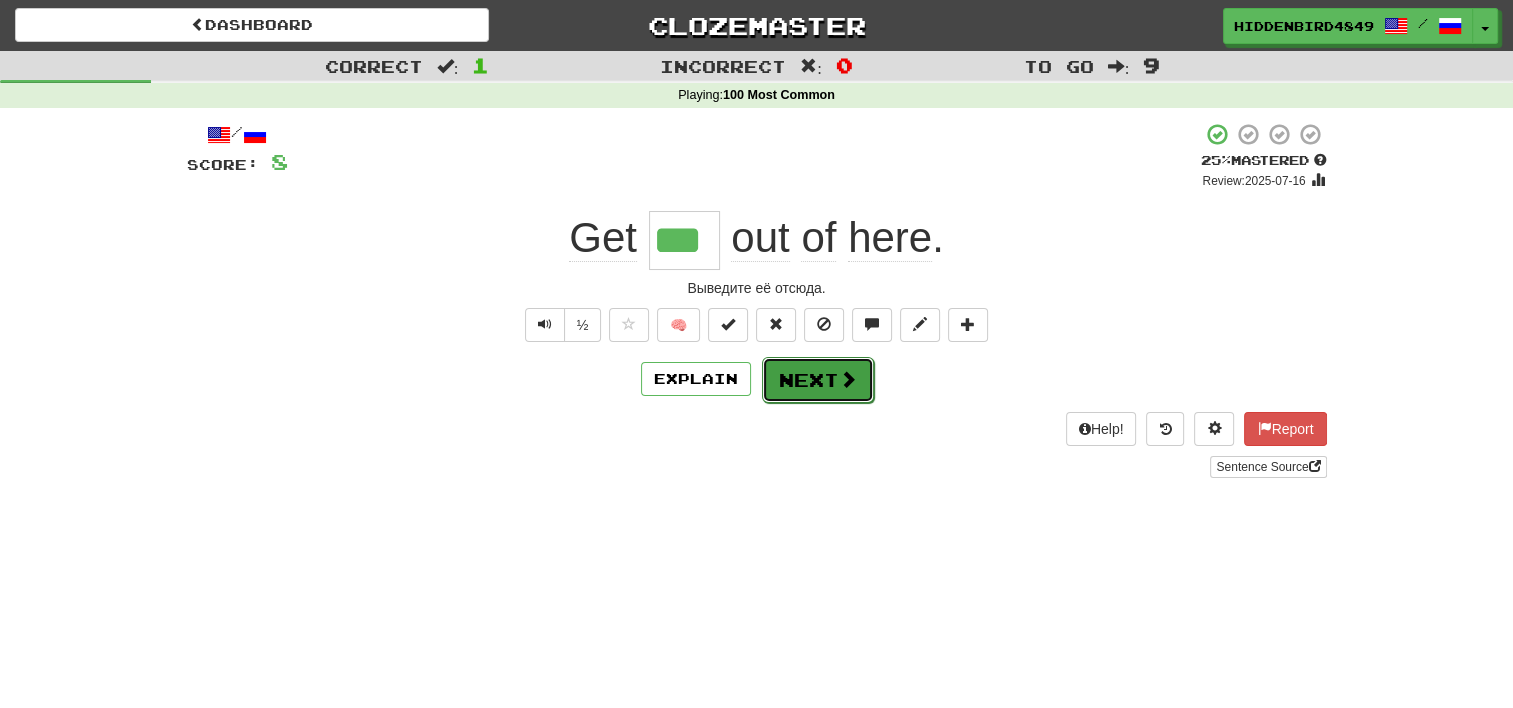 click on "Next" at bounding box center (818, 380) 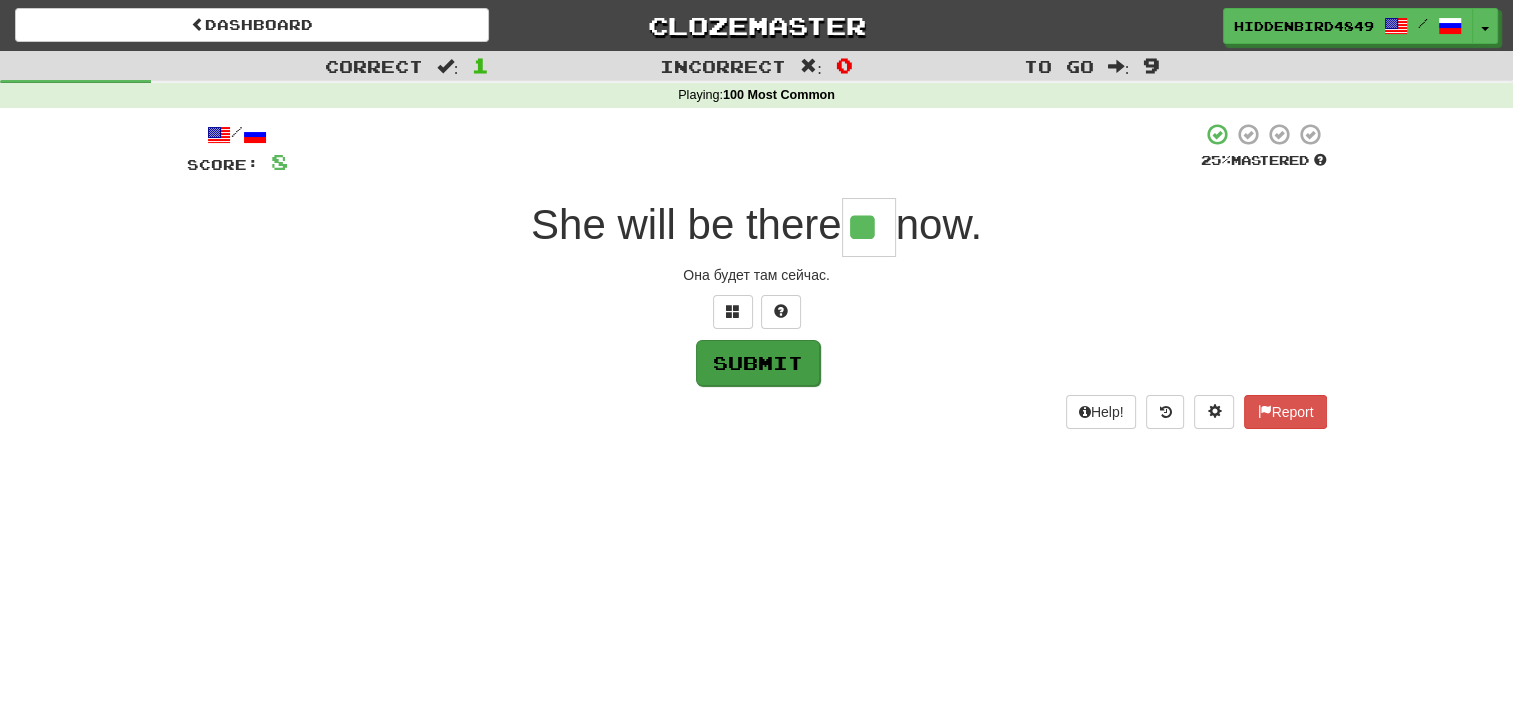type on "**" 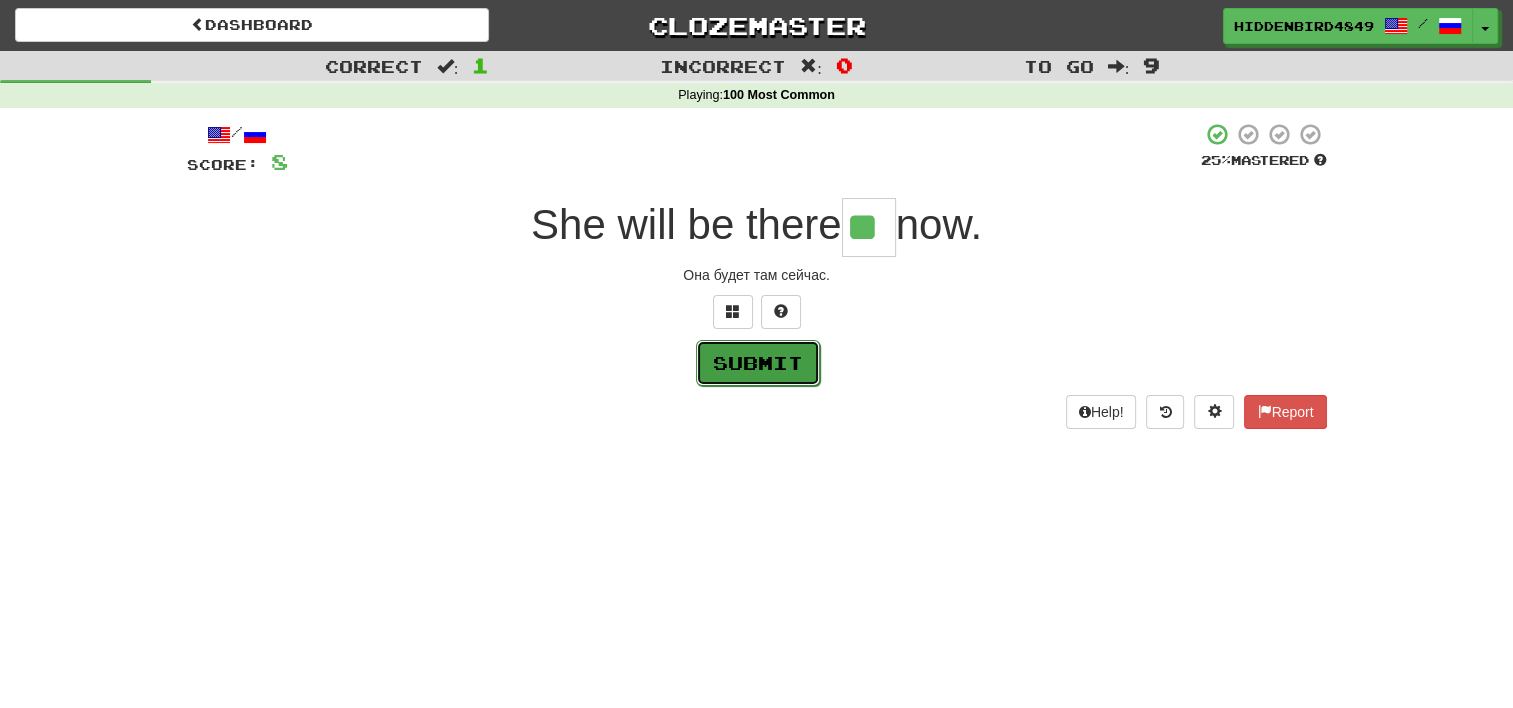 click on "Submit" at bounding box center [758, 363] 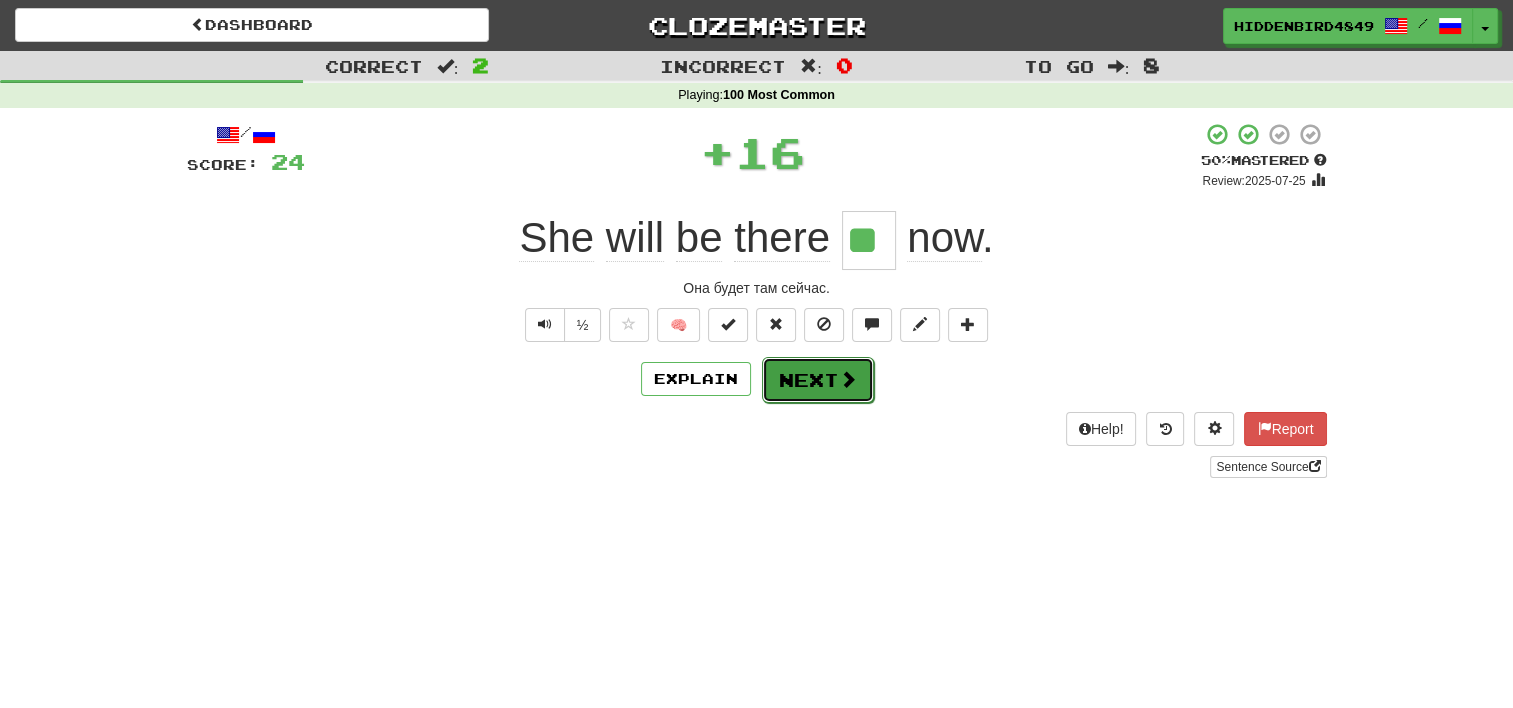 click on "Next" at bounding box center (818, 380) 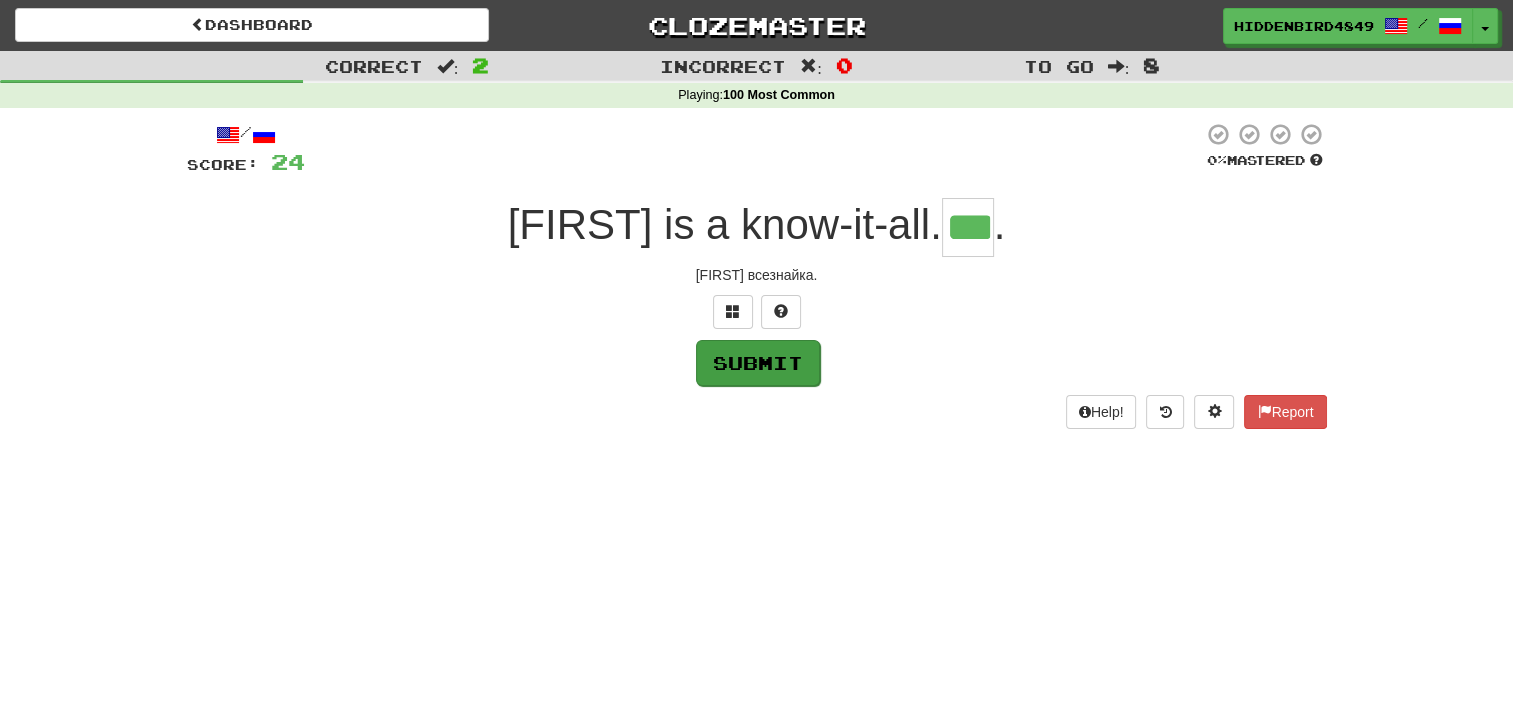 type on "***" 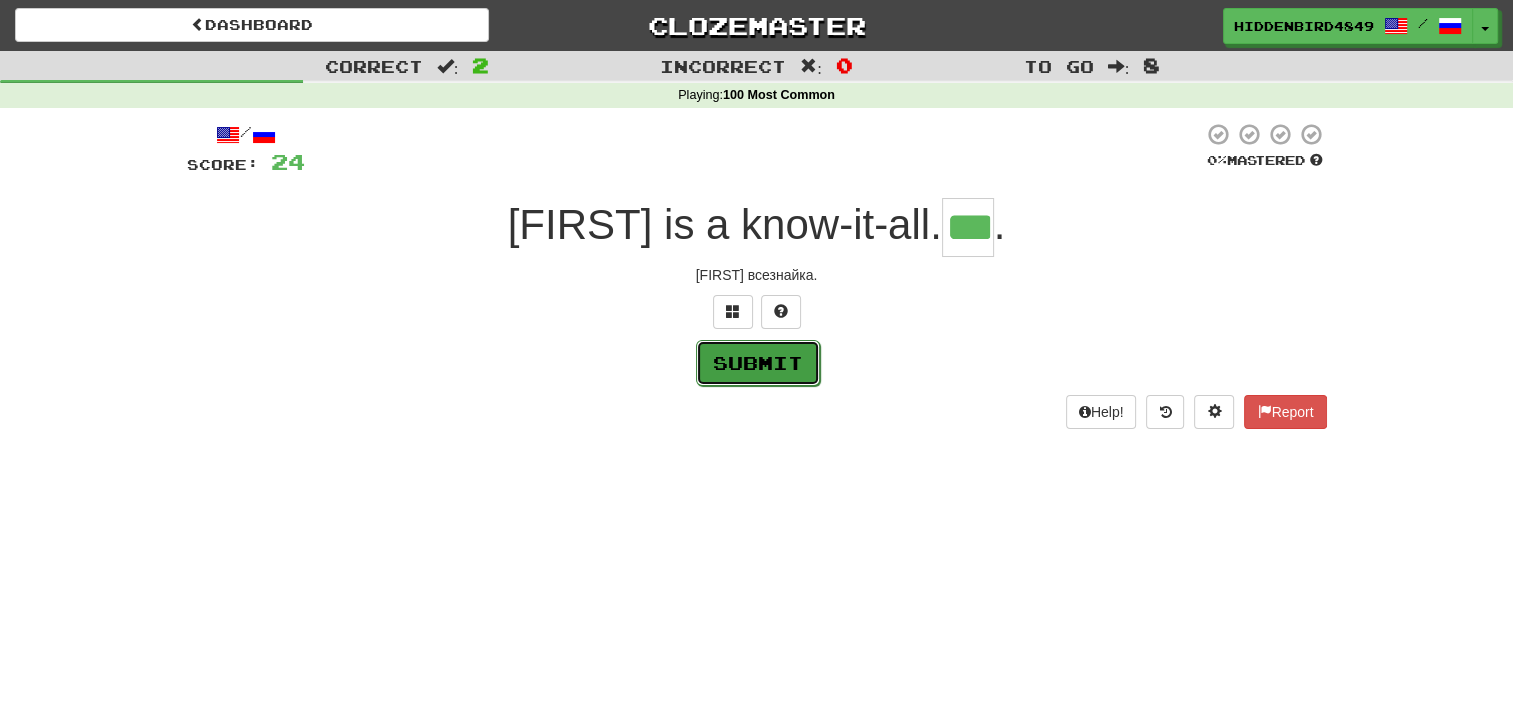 click on "Submit" at bounding box center (758, 363) 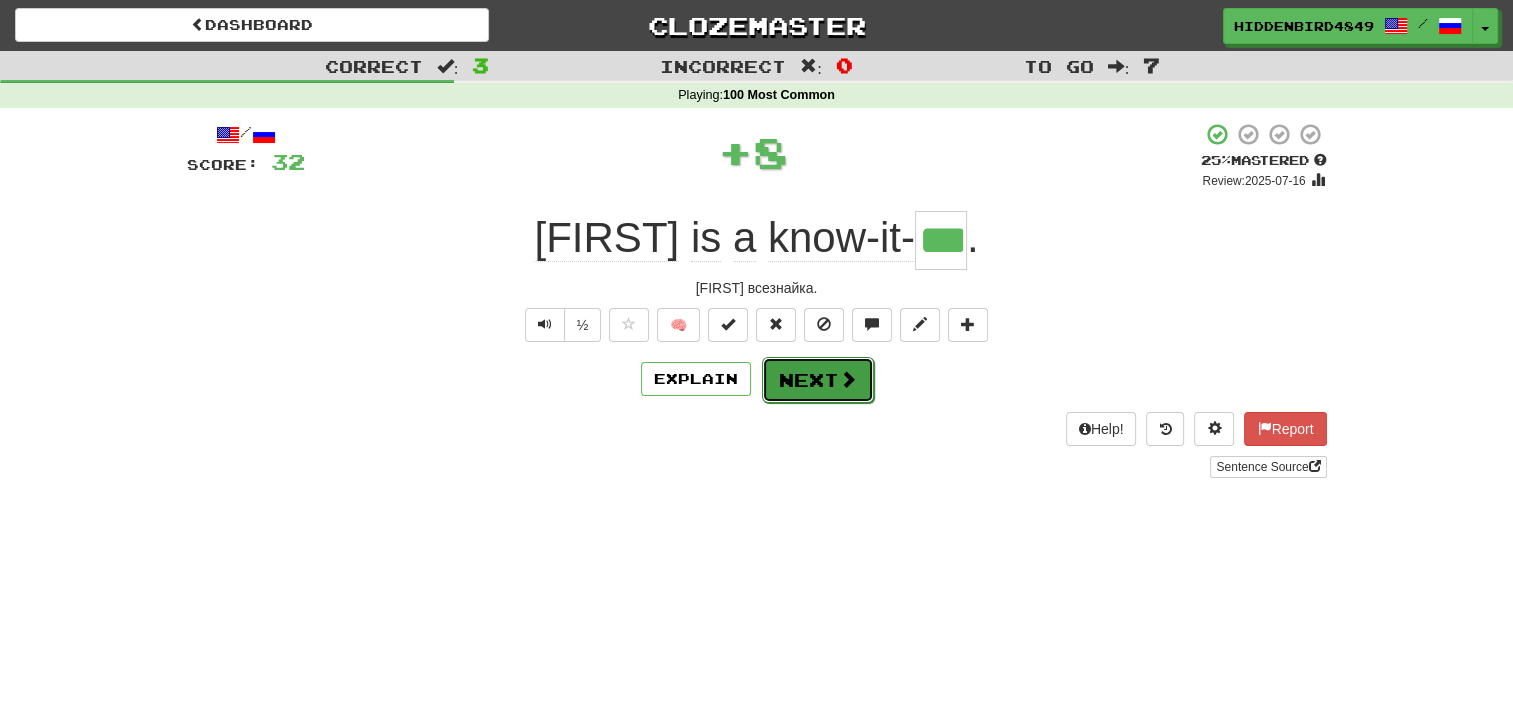 click on "Next" at bounding box center (818, 380) 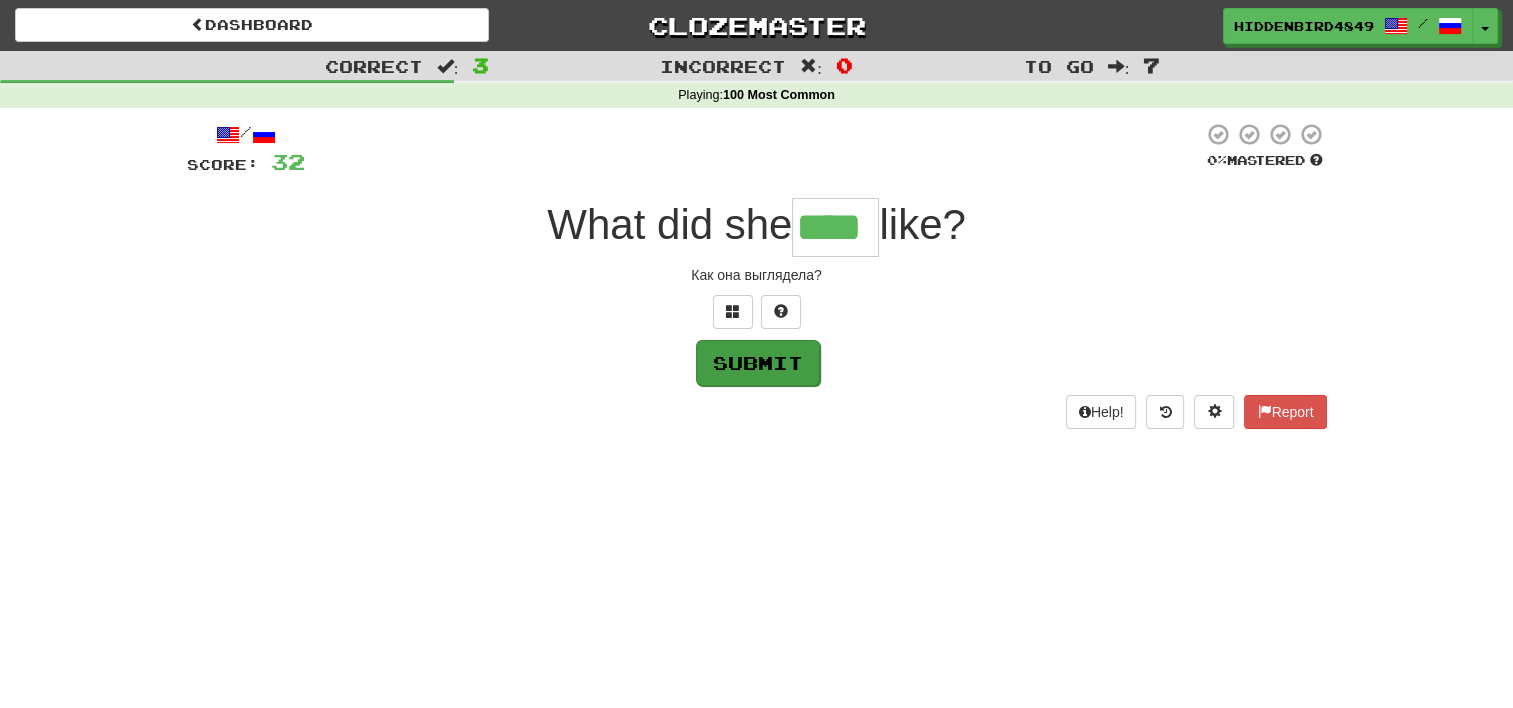 type on "****" 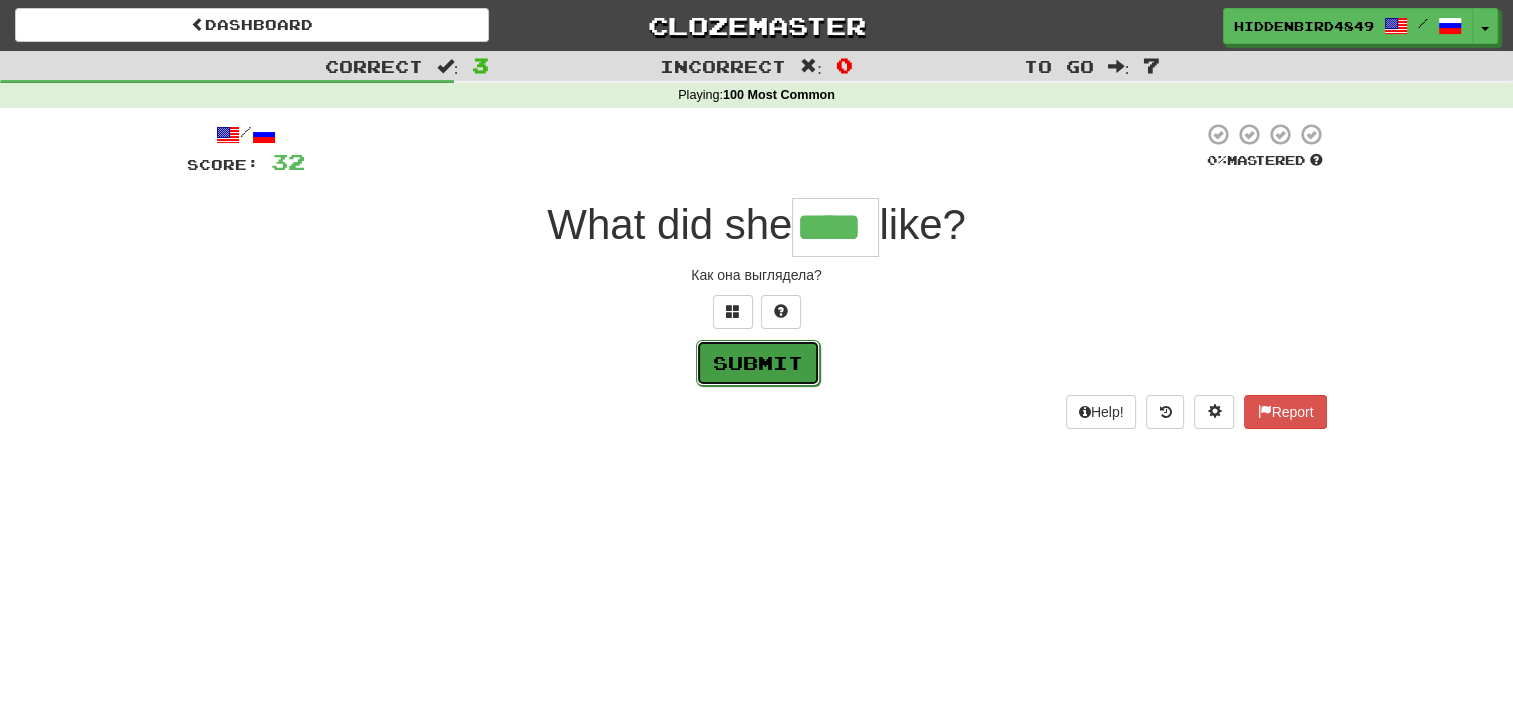 click on "Submit" at bounding box center (758, 363) 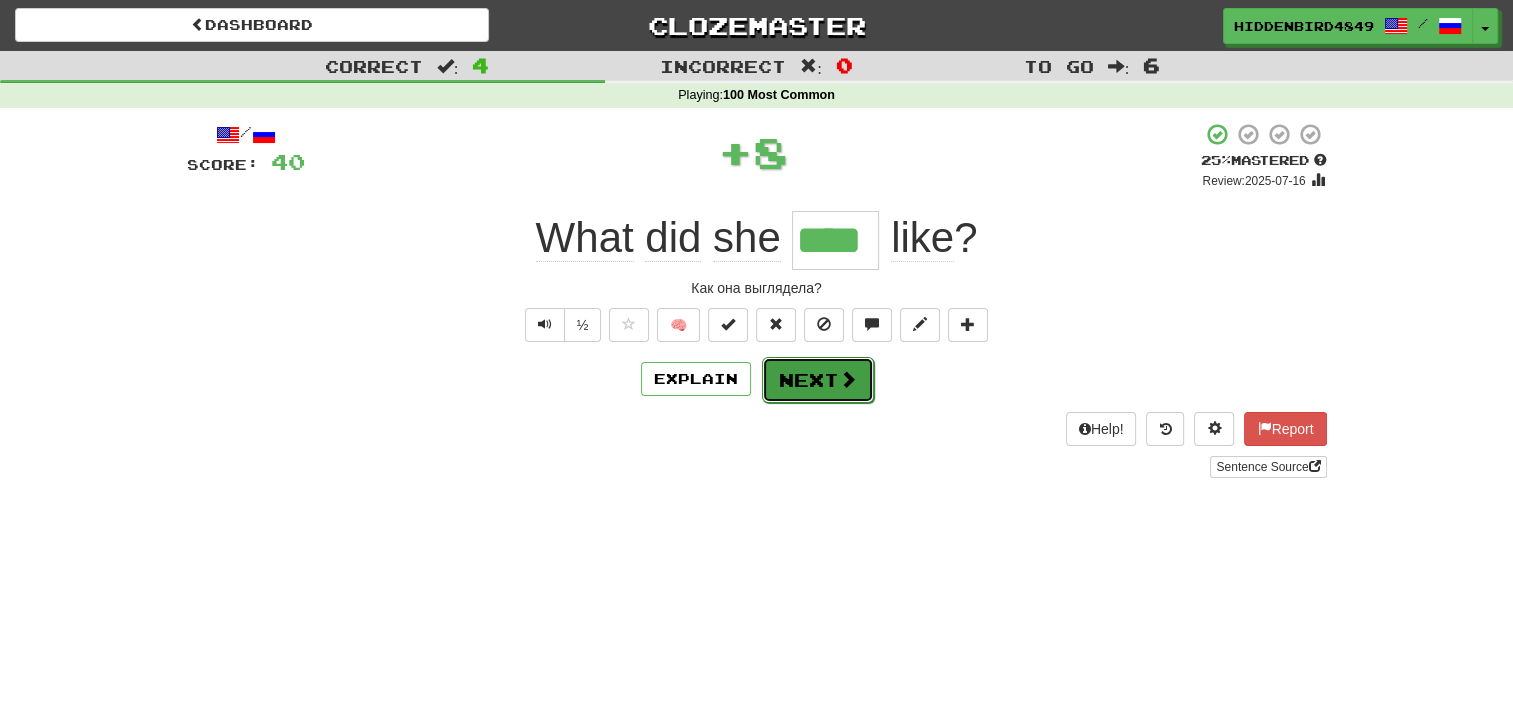 click at bounding box center [848, 379] 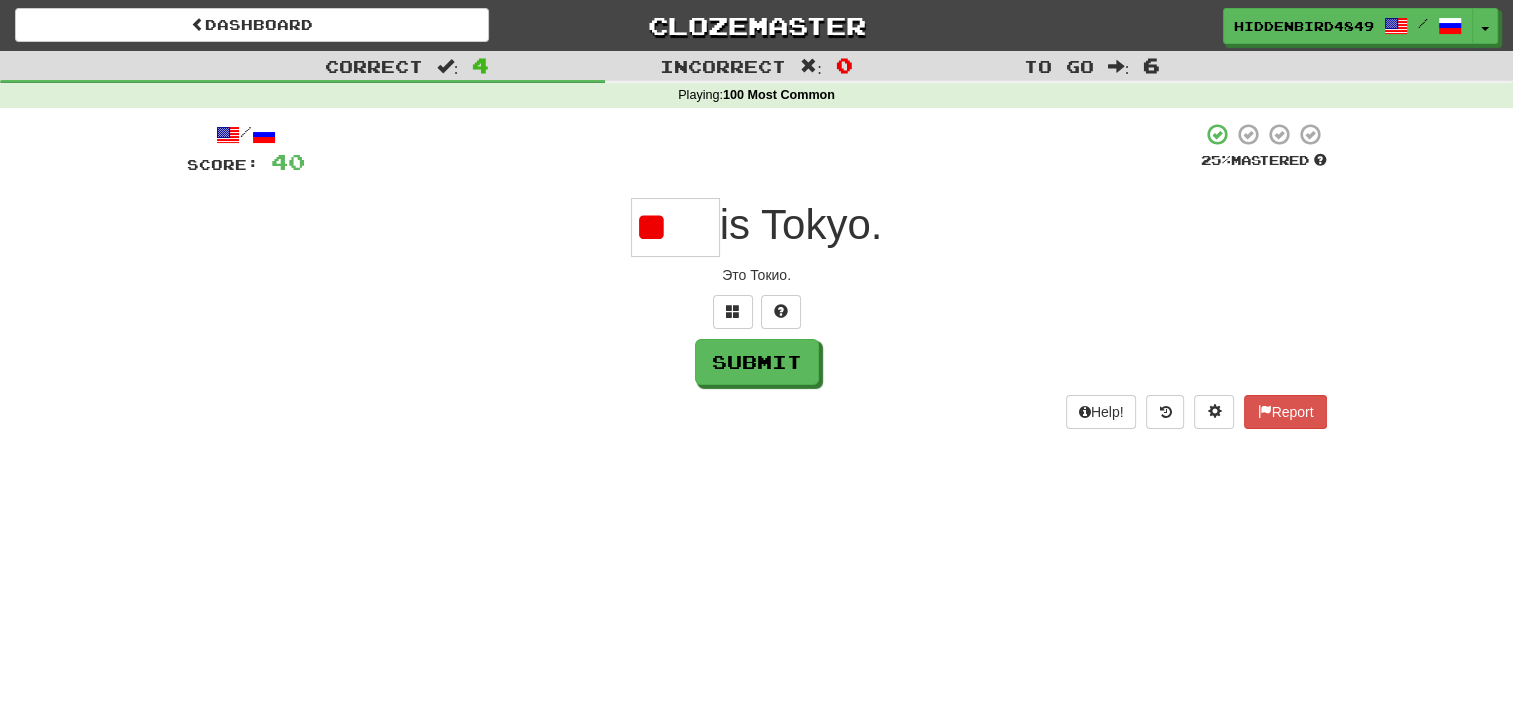type on "*" 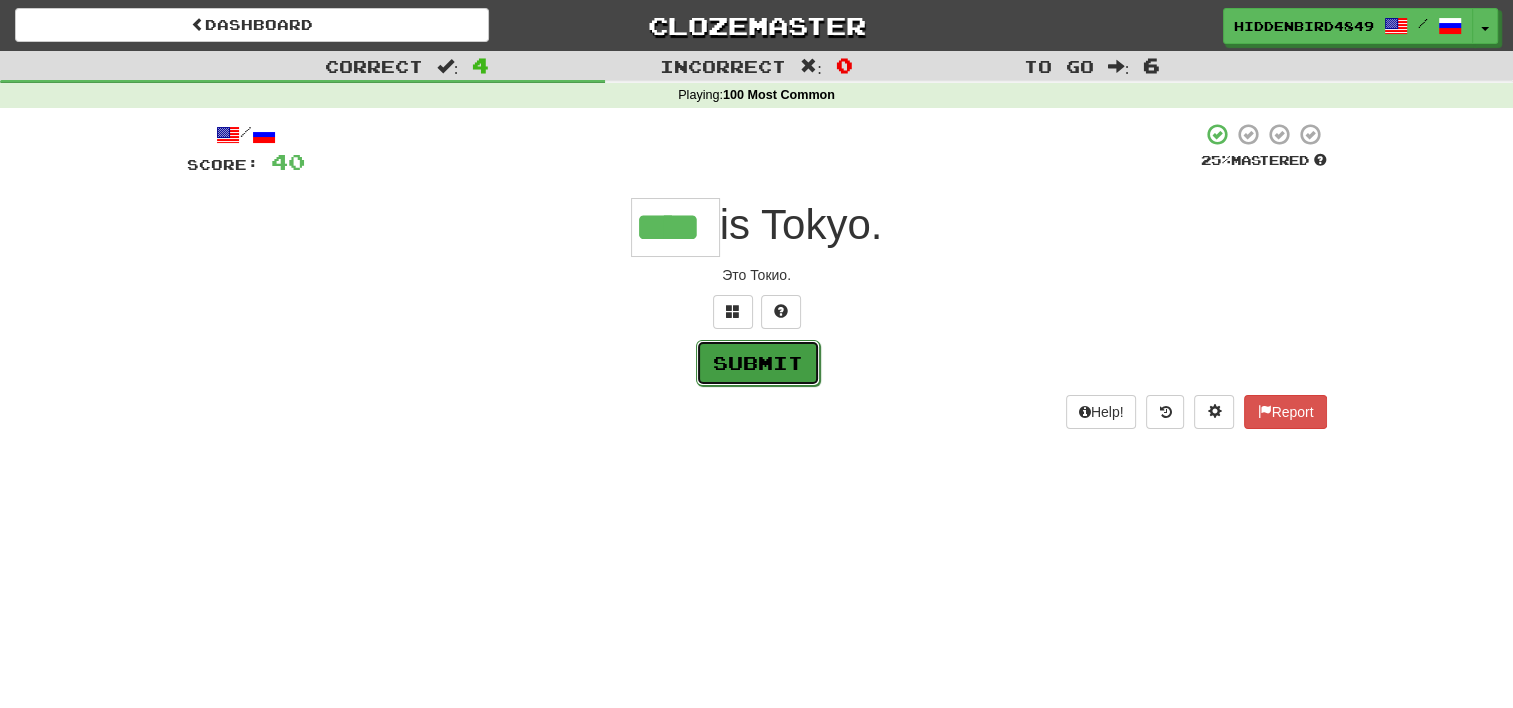 click on "Submit" at bounding box center (758, 363) 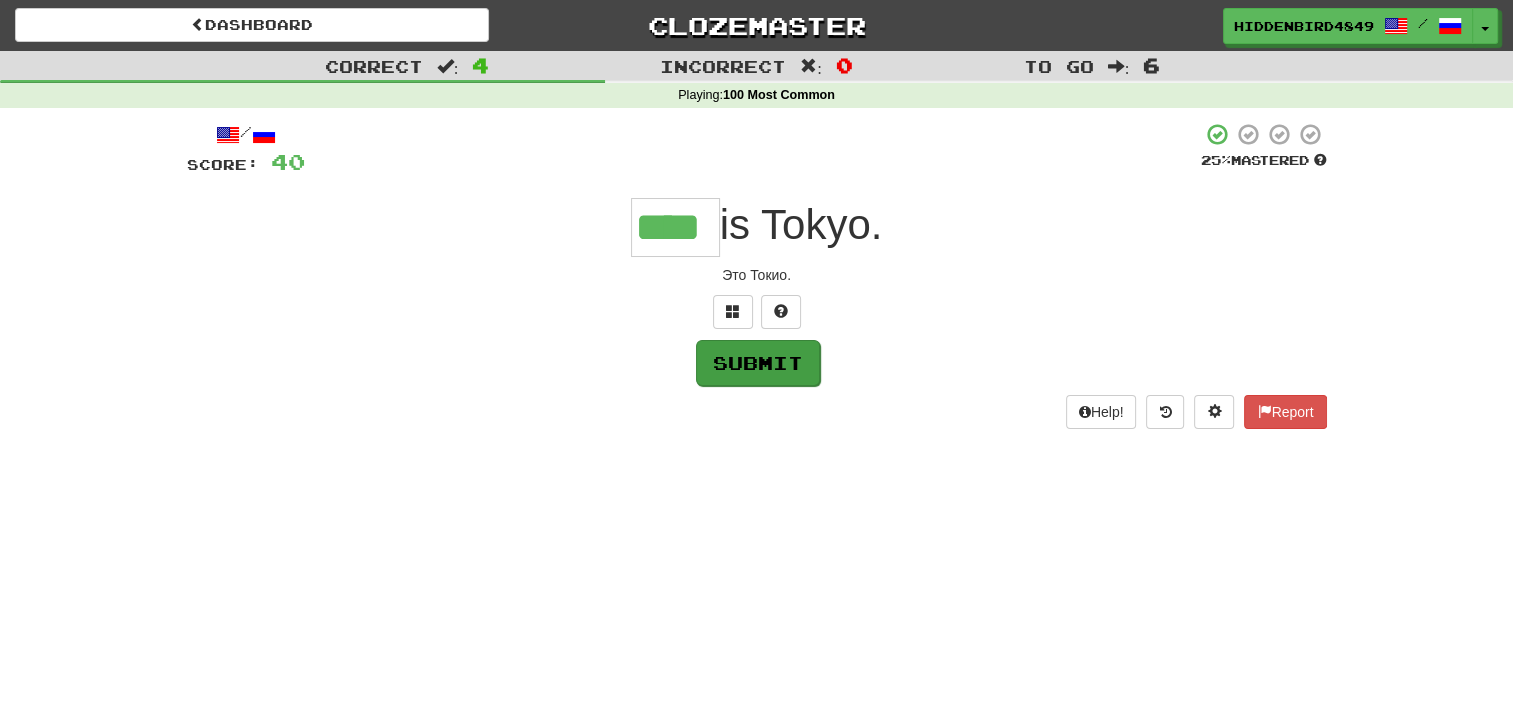 type on "****" 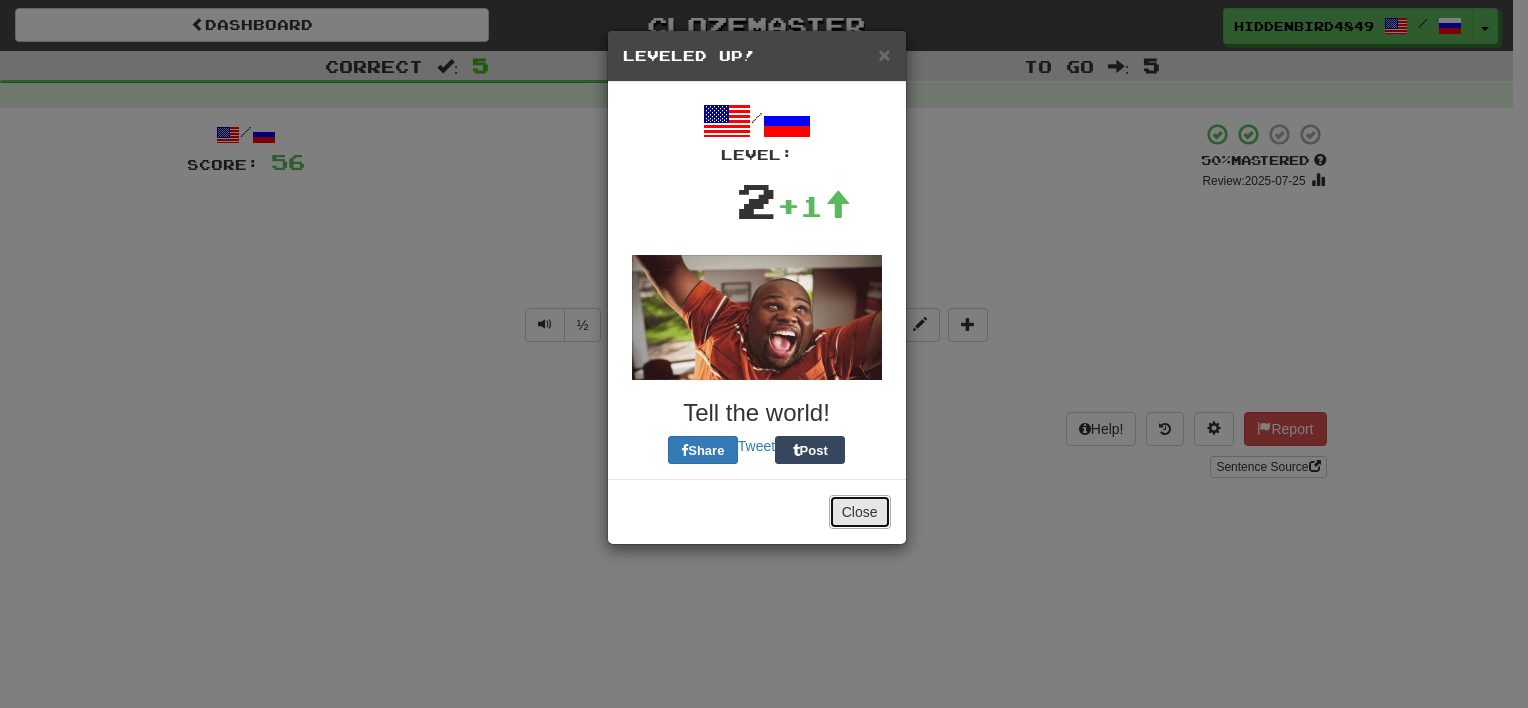 click on "Close" at bounding box center [860, 512] 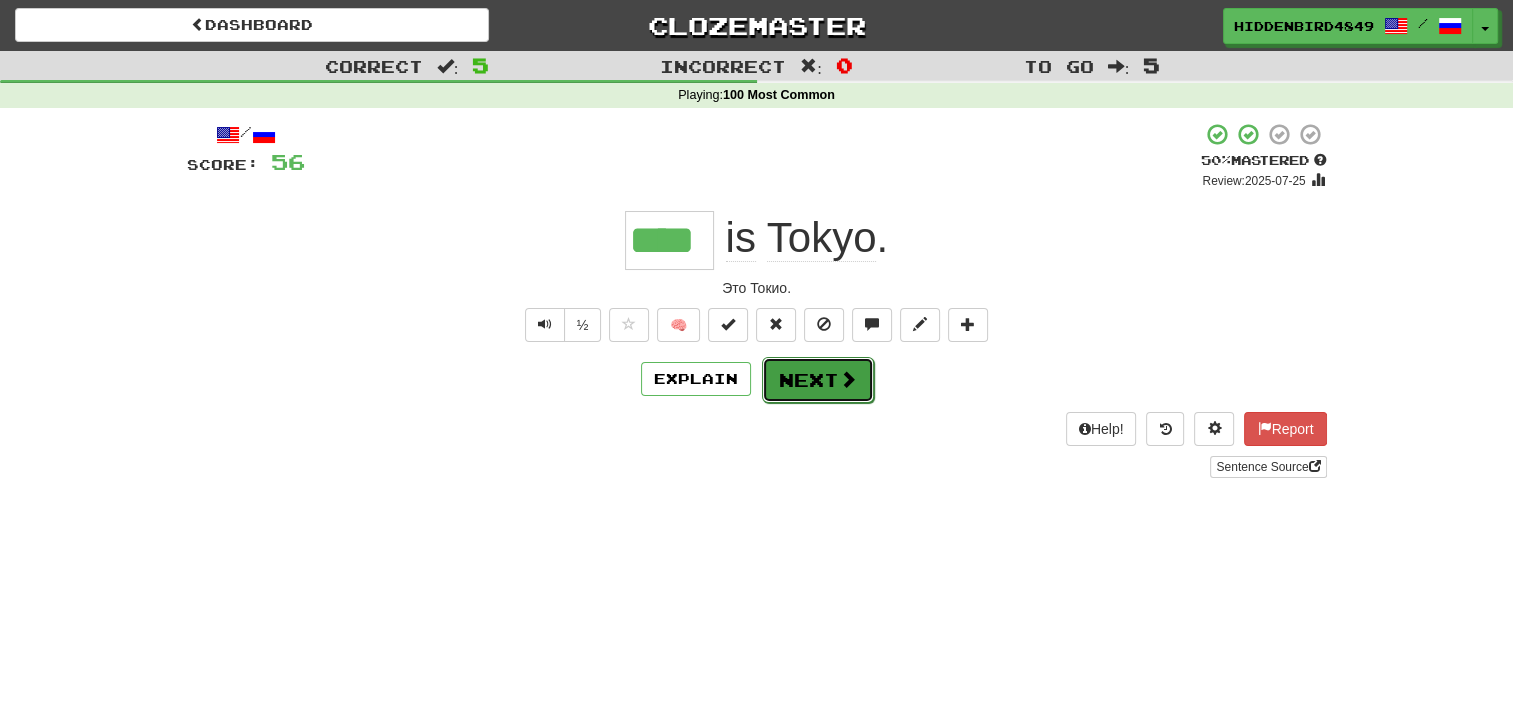 click on "Next" at bounding box center (818, 380) 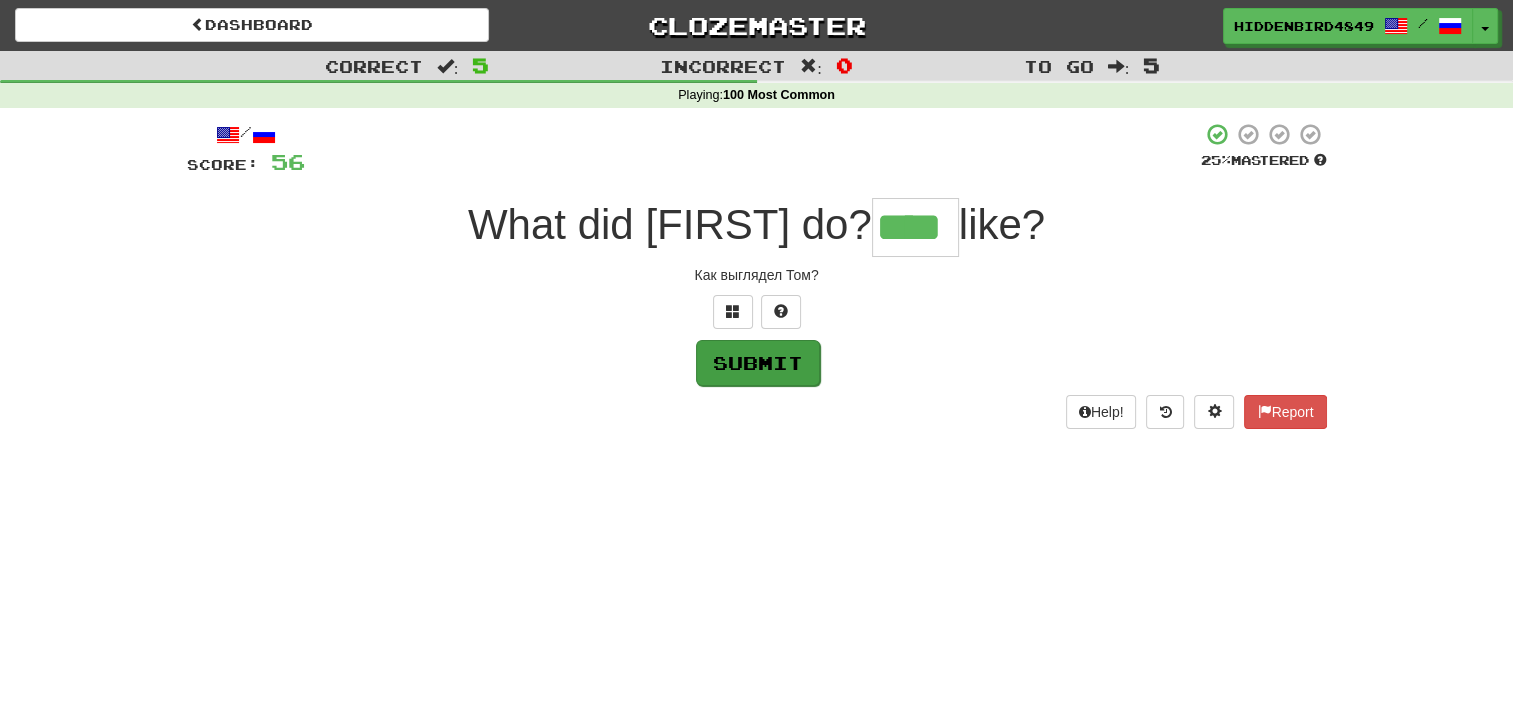 type on "****" 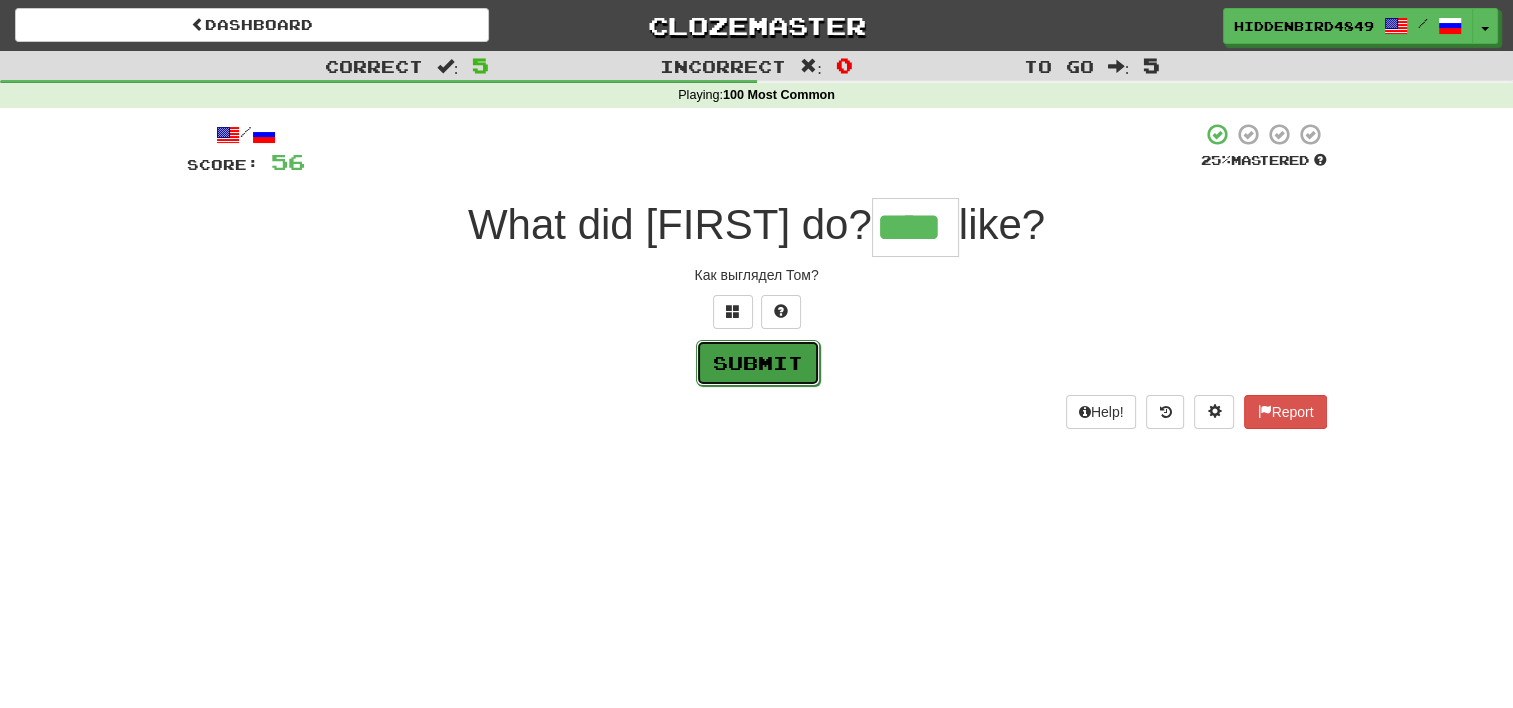 click on "Submit" at bounding box center (758, 363) 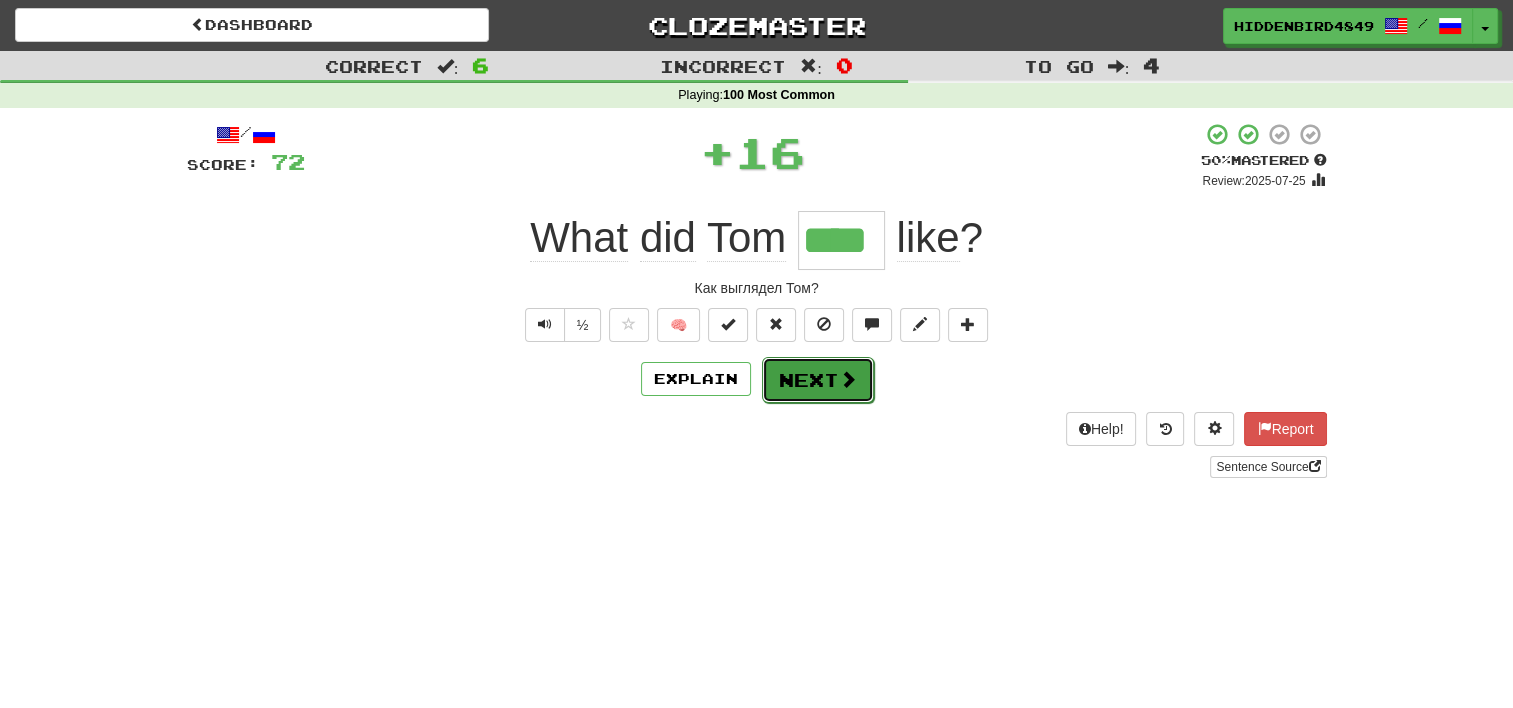 click on "Next" at bounding box center [818, 380] 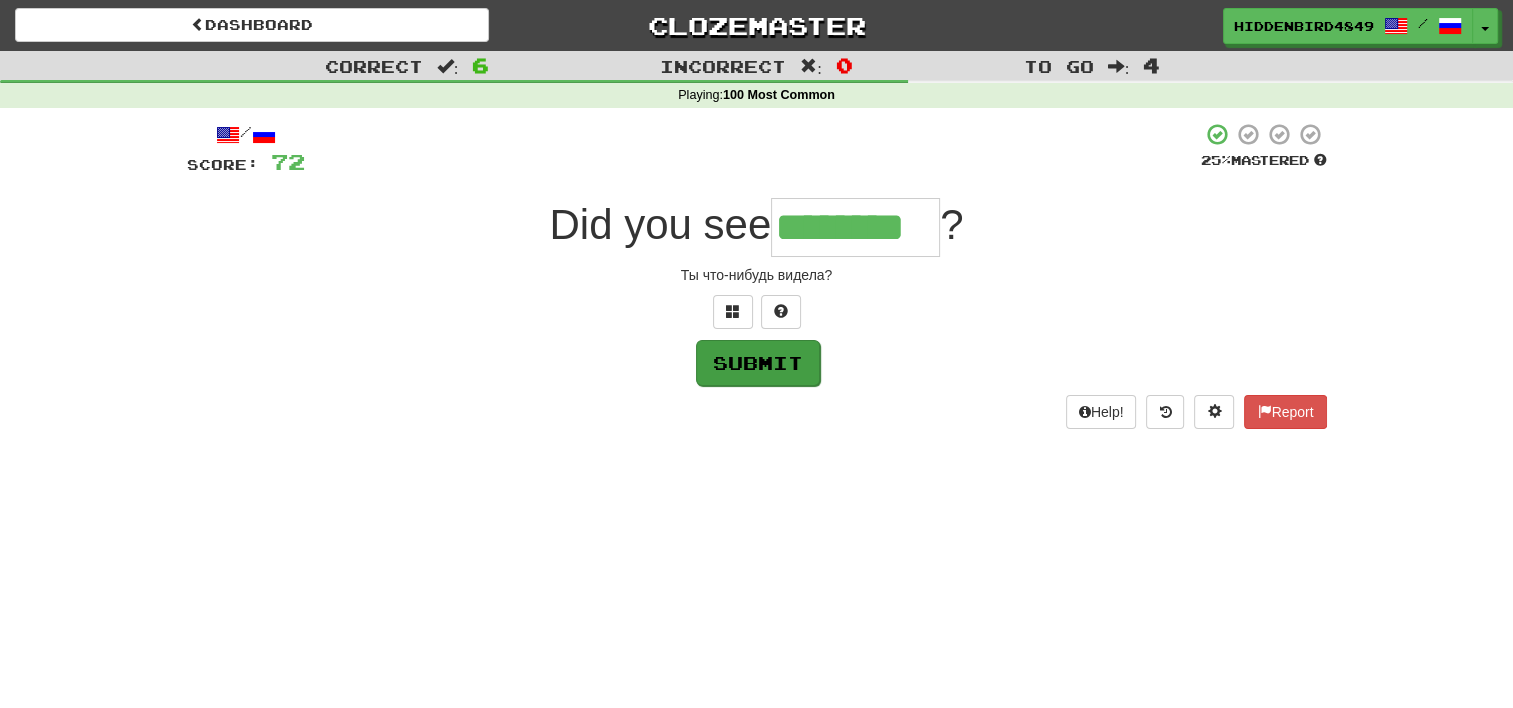 type on "********" 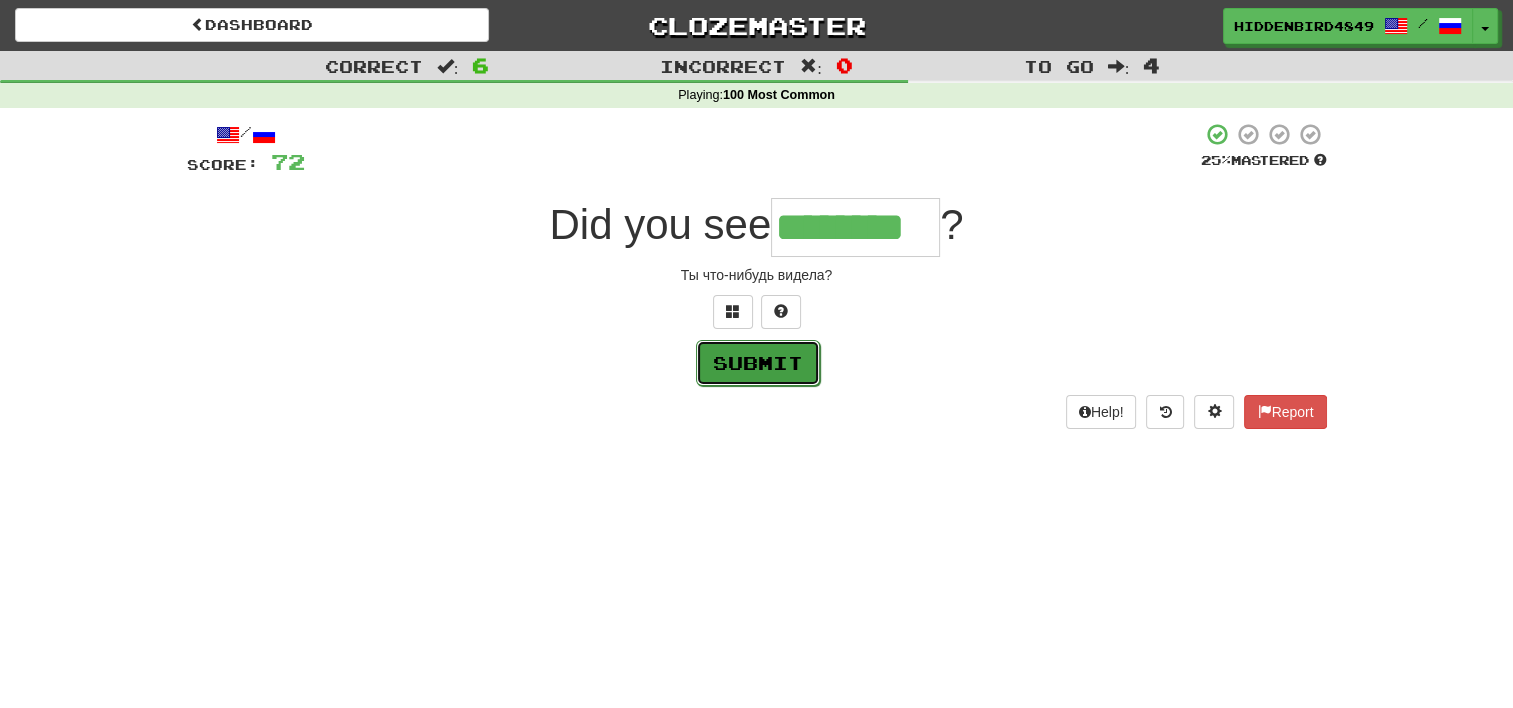 click on "Submit" at bounding box center [758, 363] 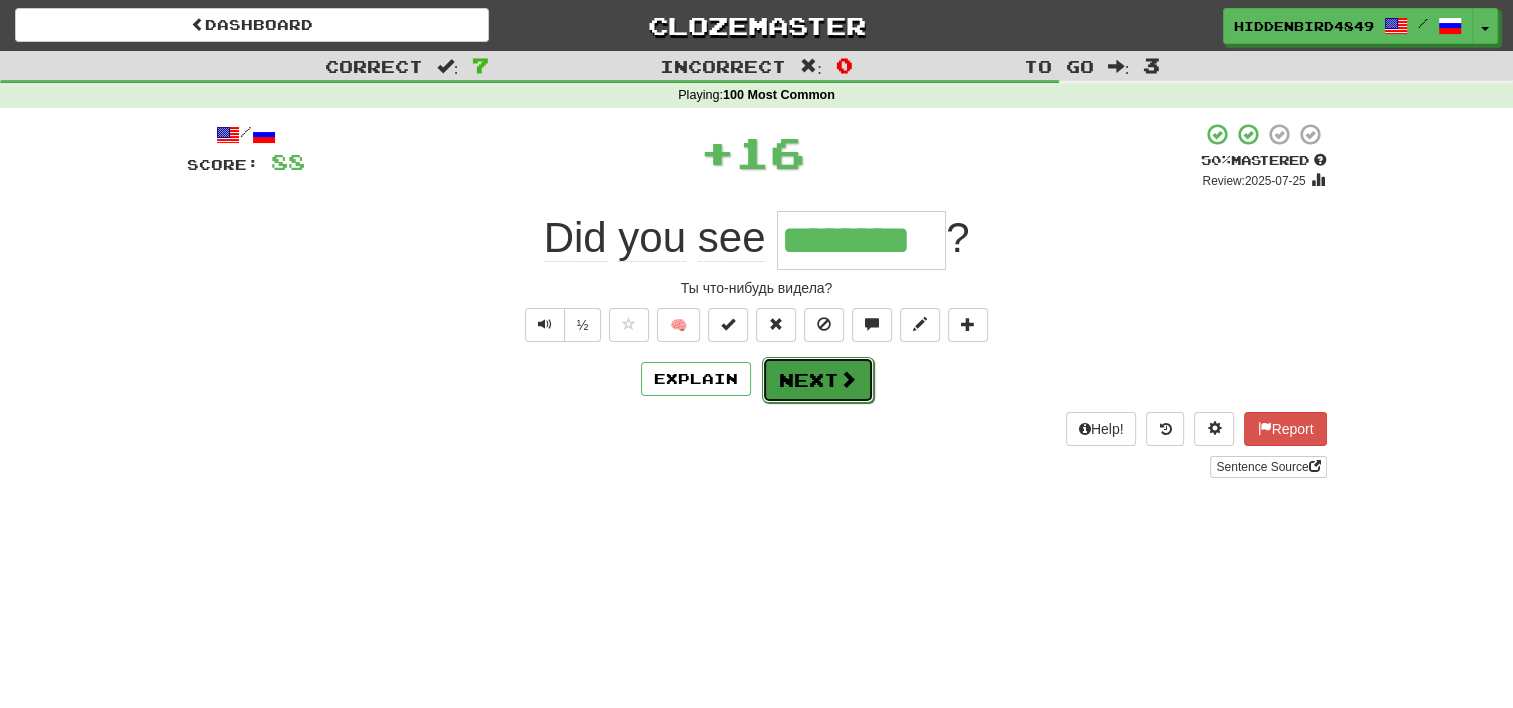 click on "Next" at bounding box center [818, 380] 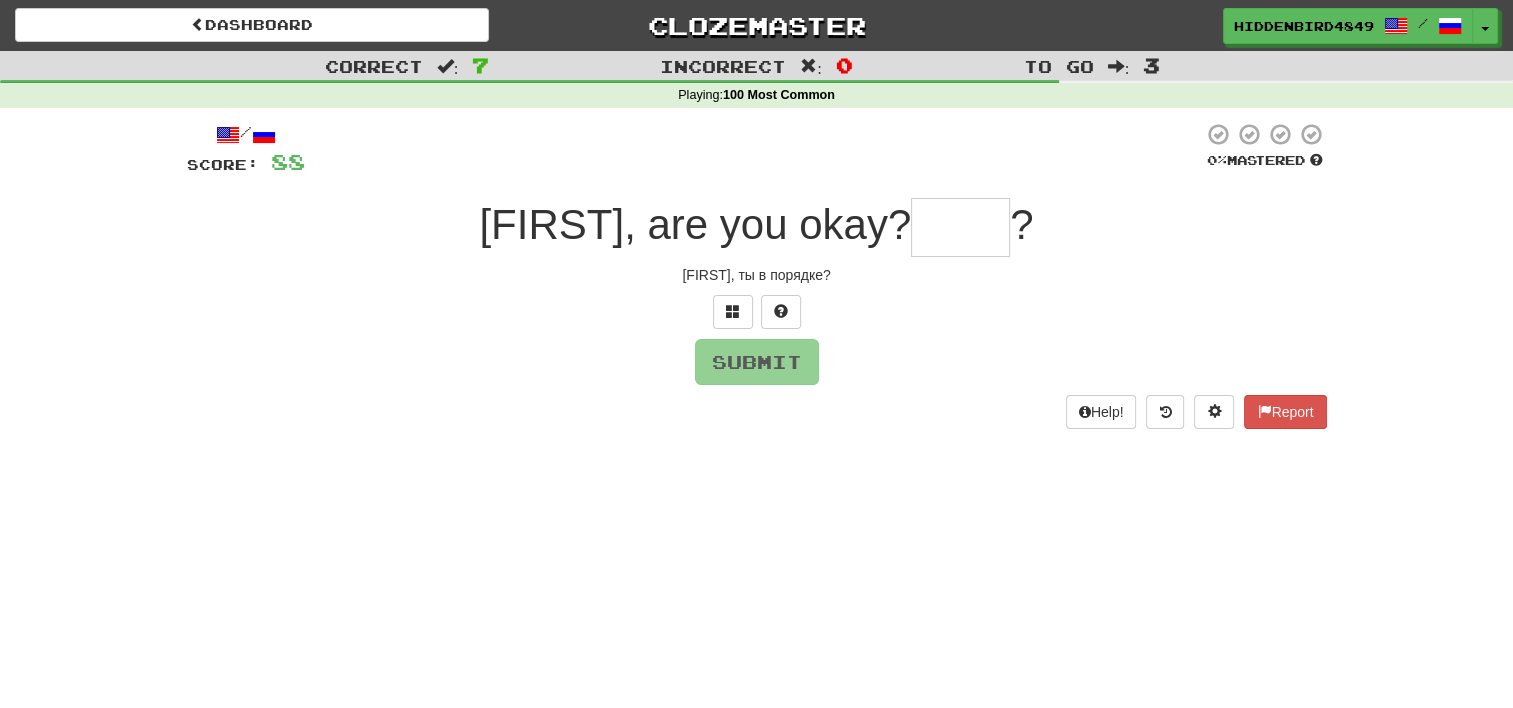 type on "*" 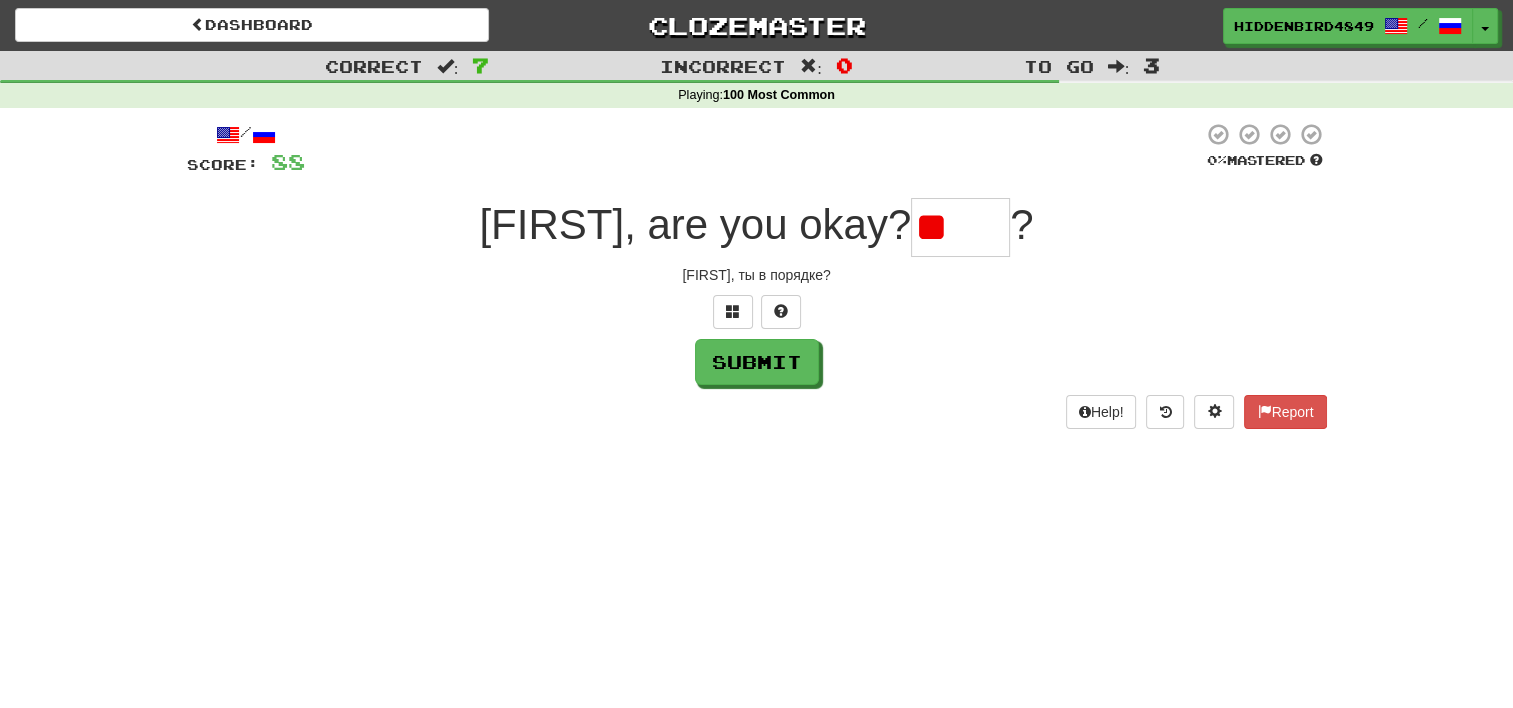 type on "*" 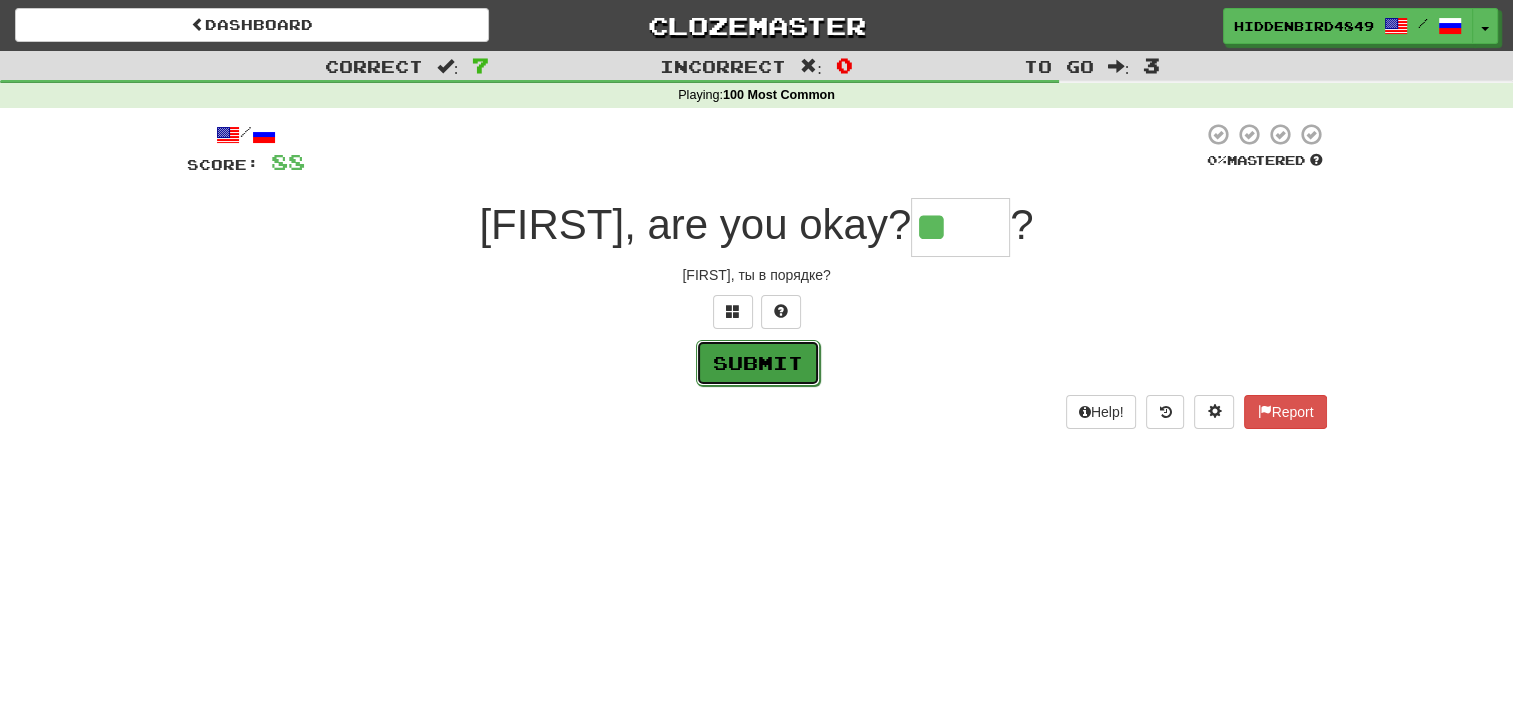 click on "Submit" at bounding box center [758, 363] 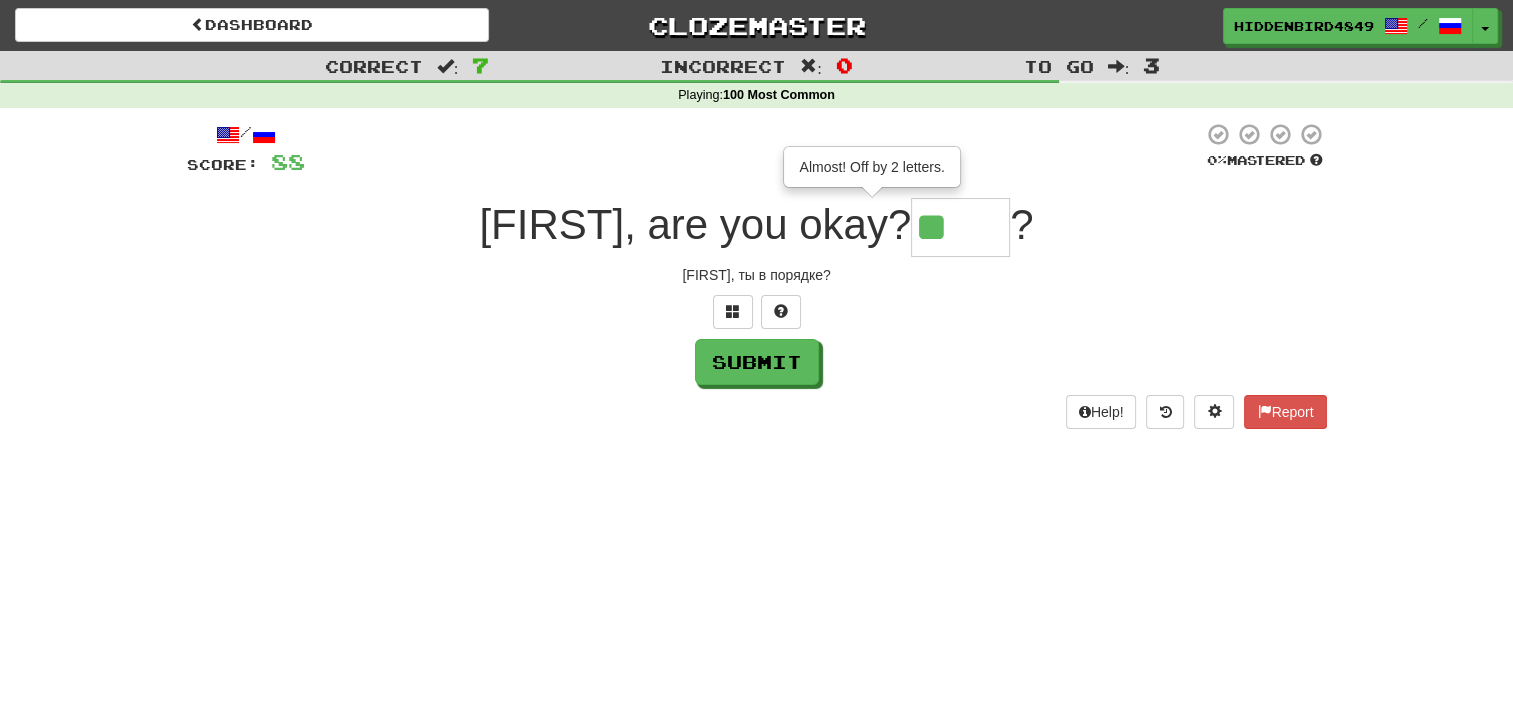 click on "**" at bounding box center (960, 227) 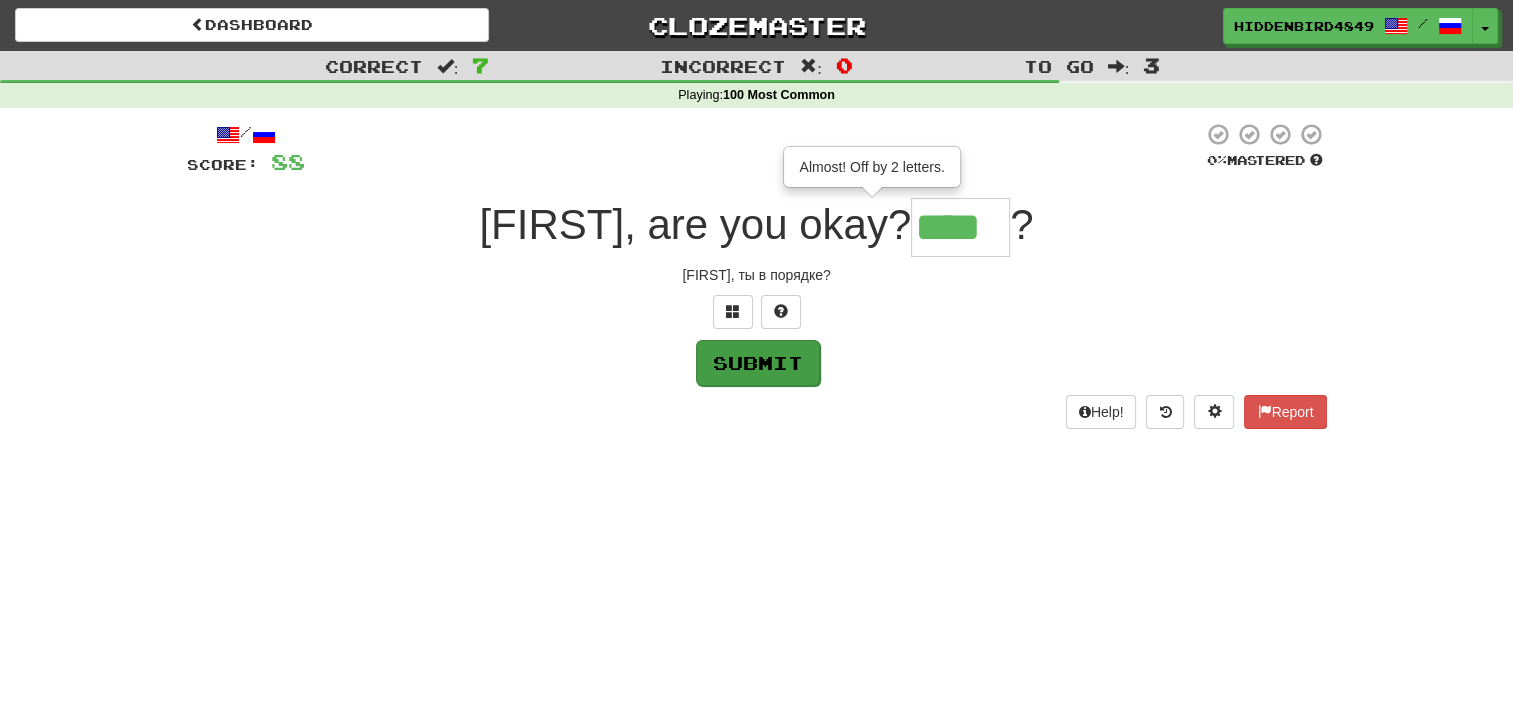 type on "****" 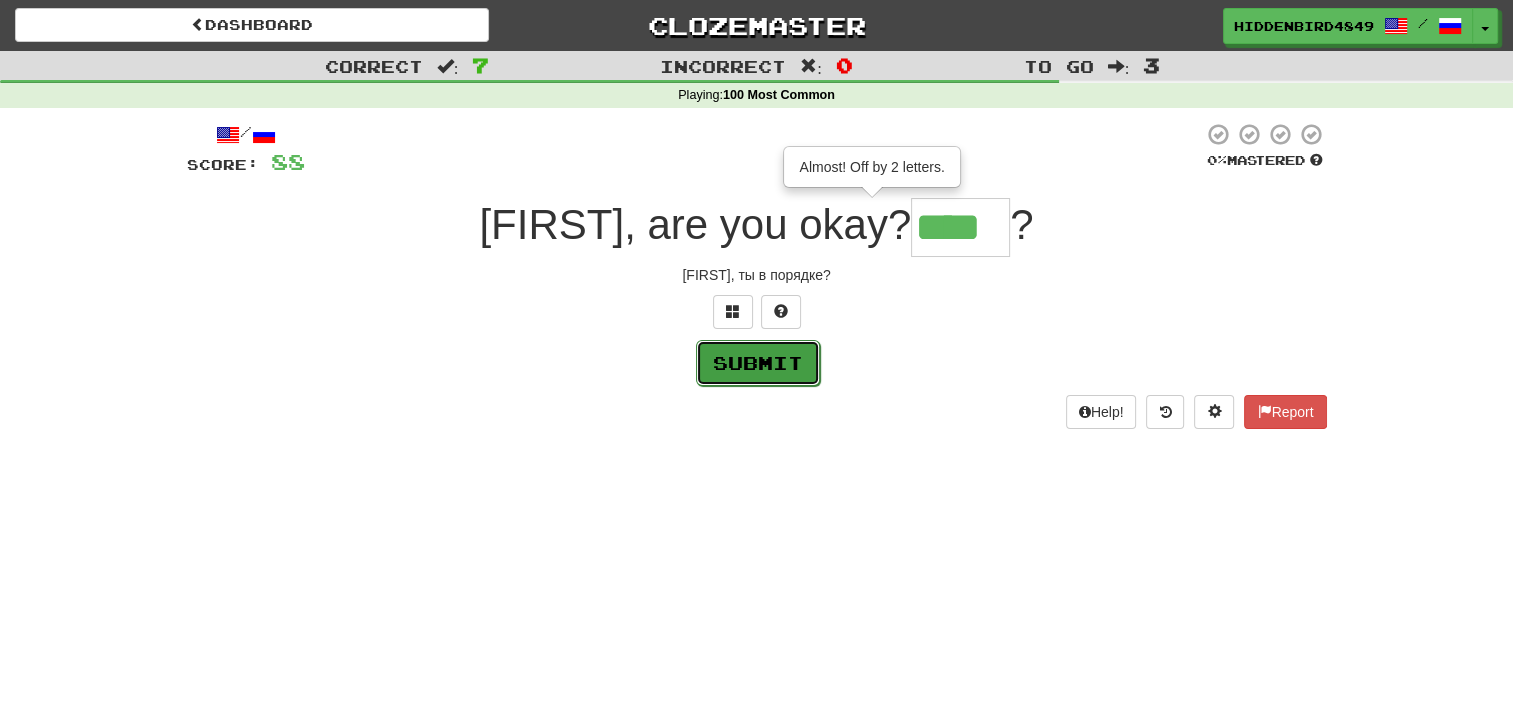 click on "Submit" at bounding box center [758, 363] 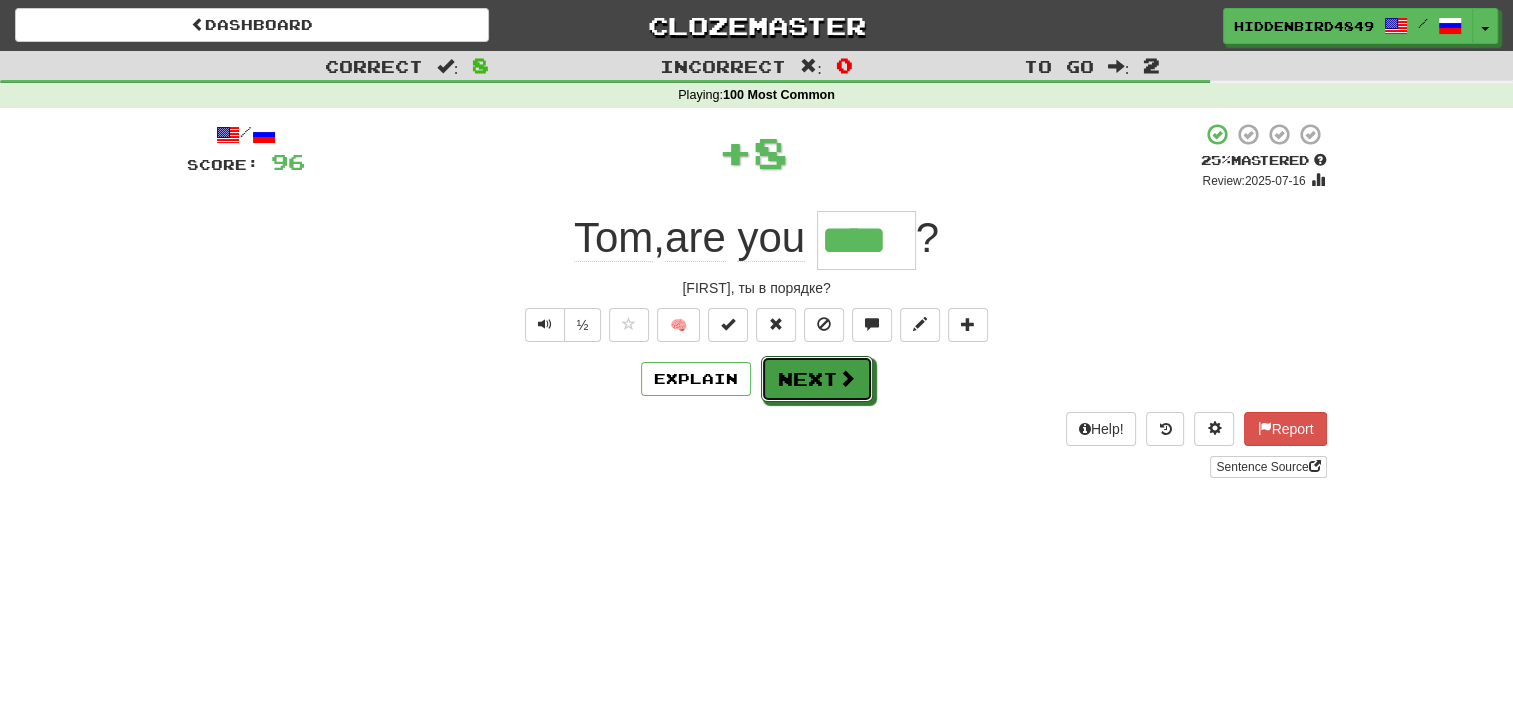 click on "Next" at bounding box center [817, 379] 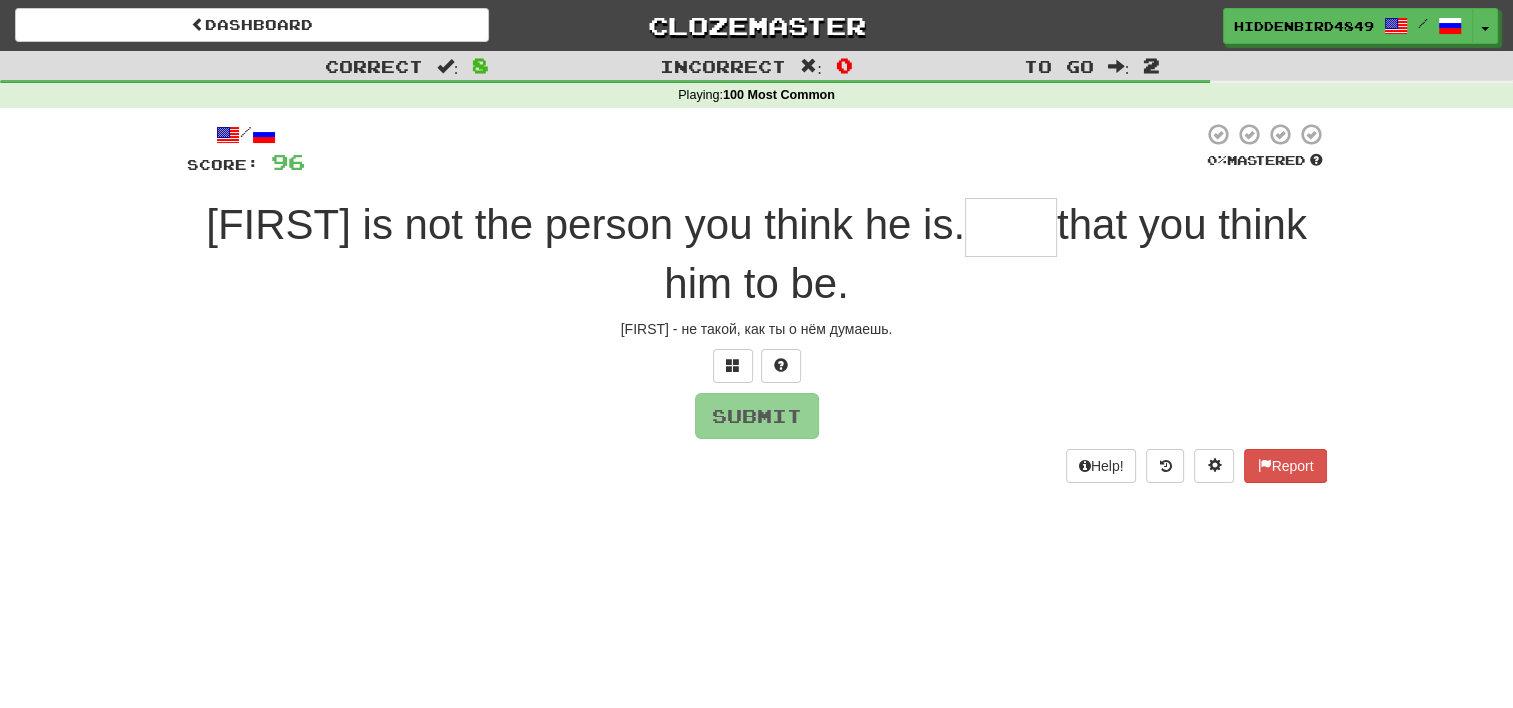 type on "*" 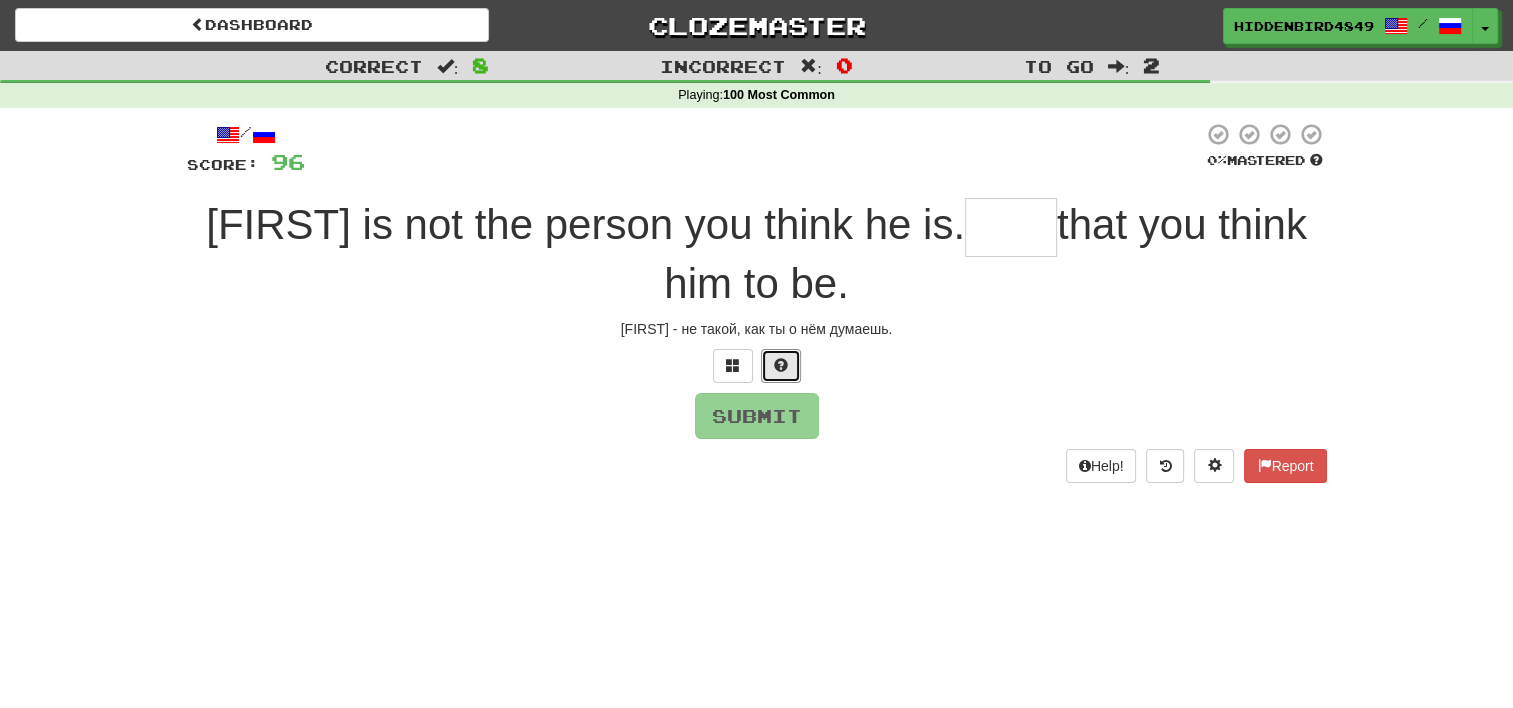 click at bounding box center [781, 365] 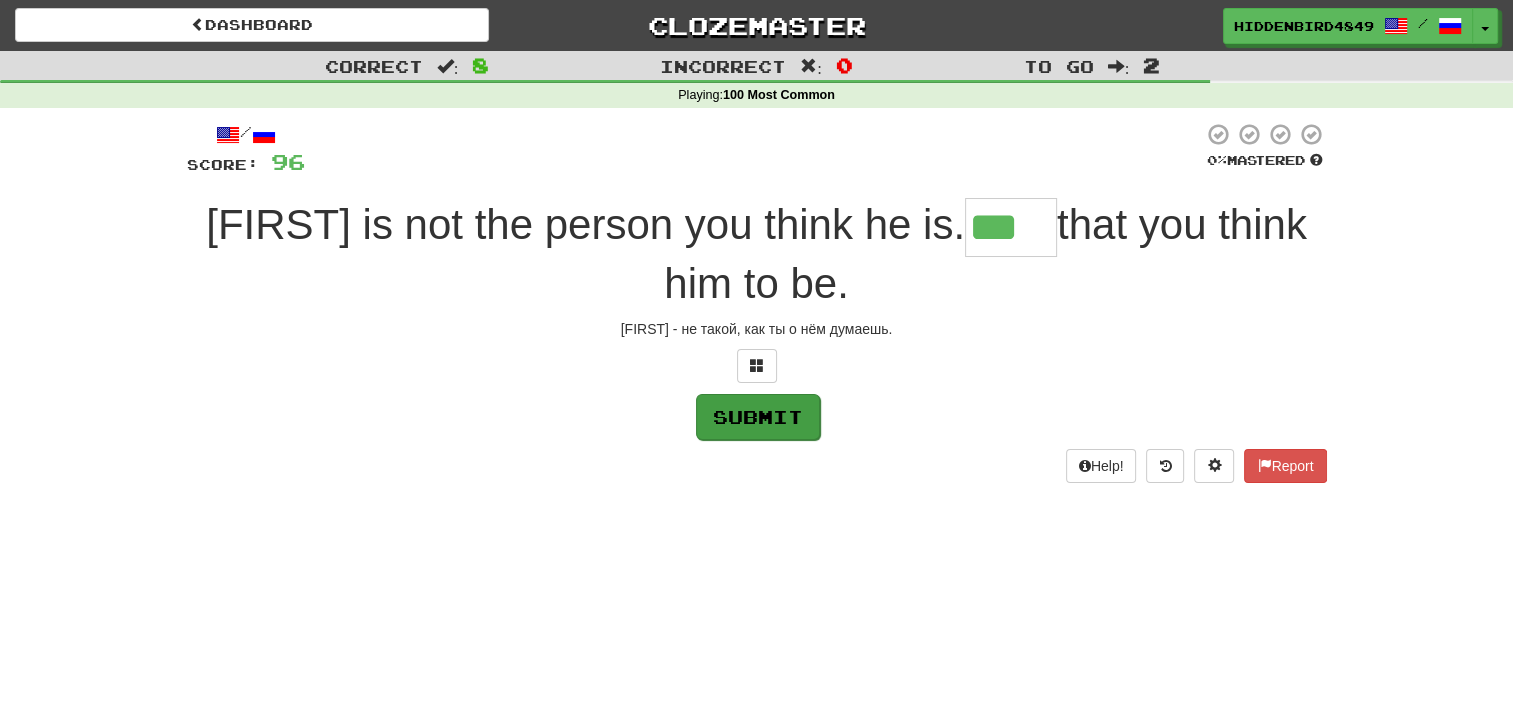 type on "***" 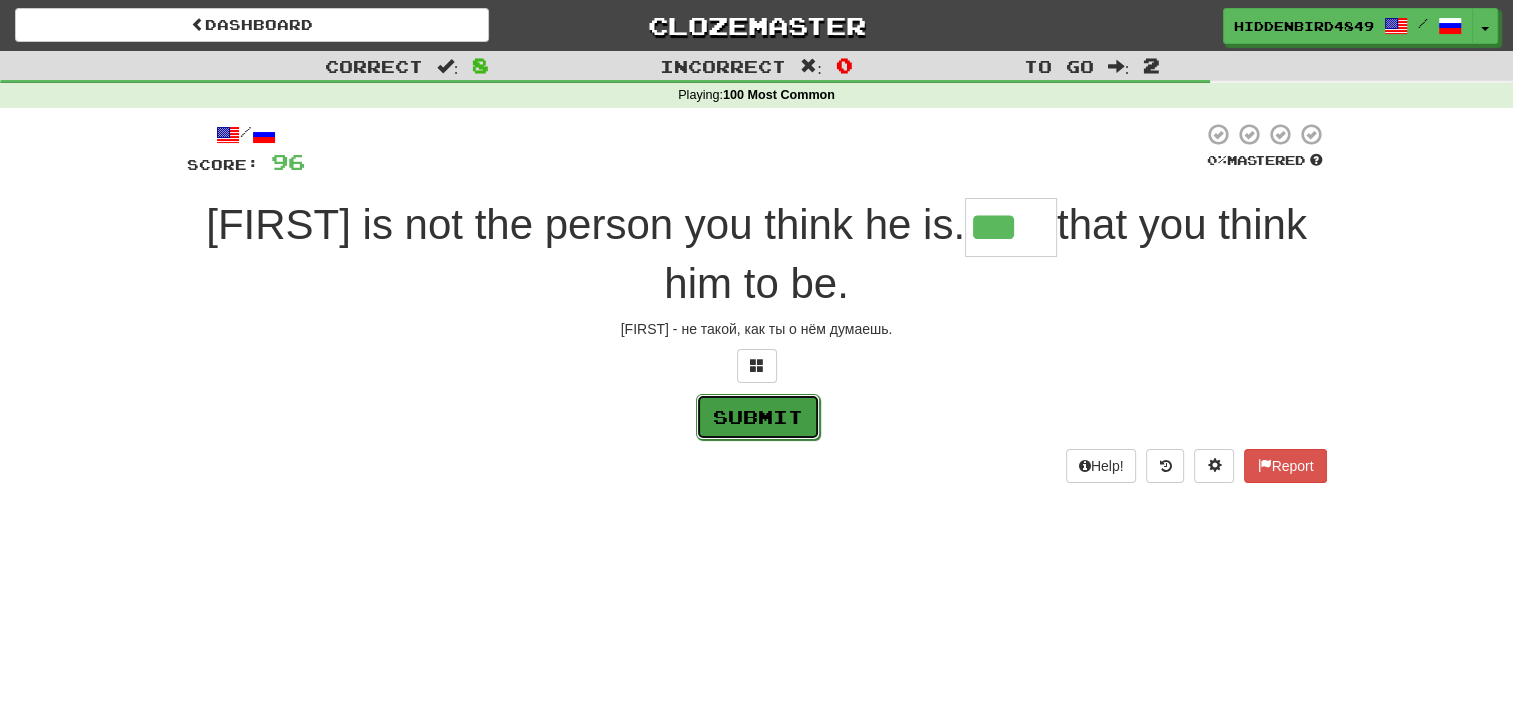 click on "Submit" at bounding box center [758, 417] 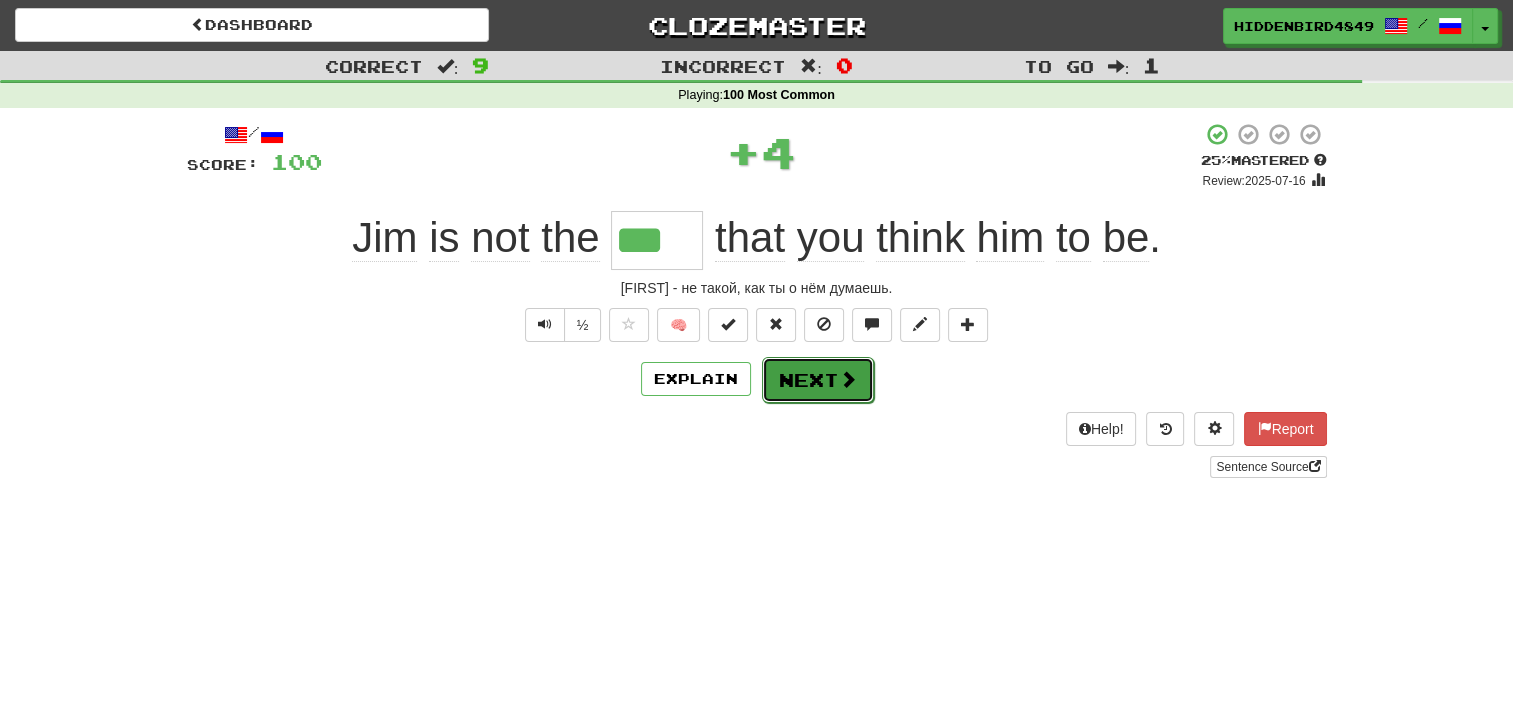 click on "Next" at bounding box center [818, 380] 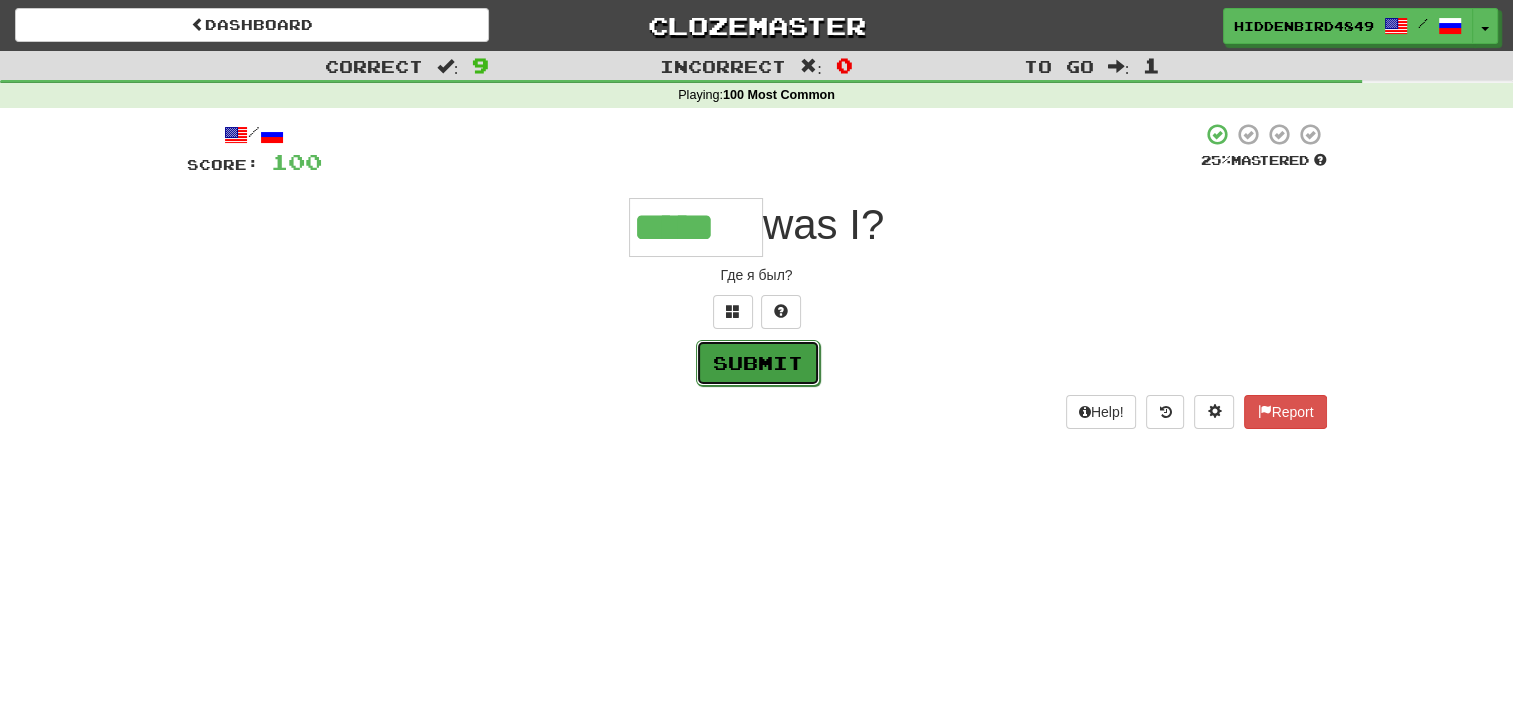click on "Submit" at bounding box center (758, 363) 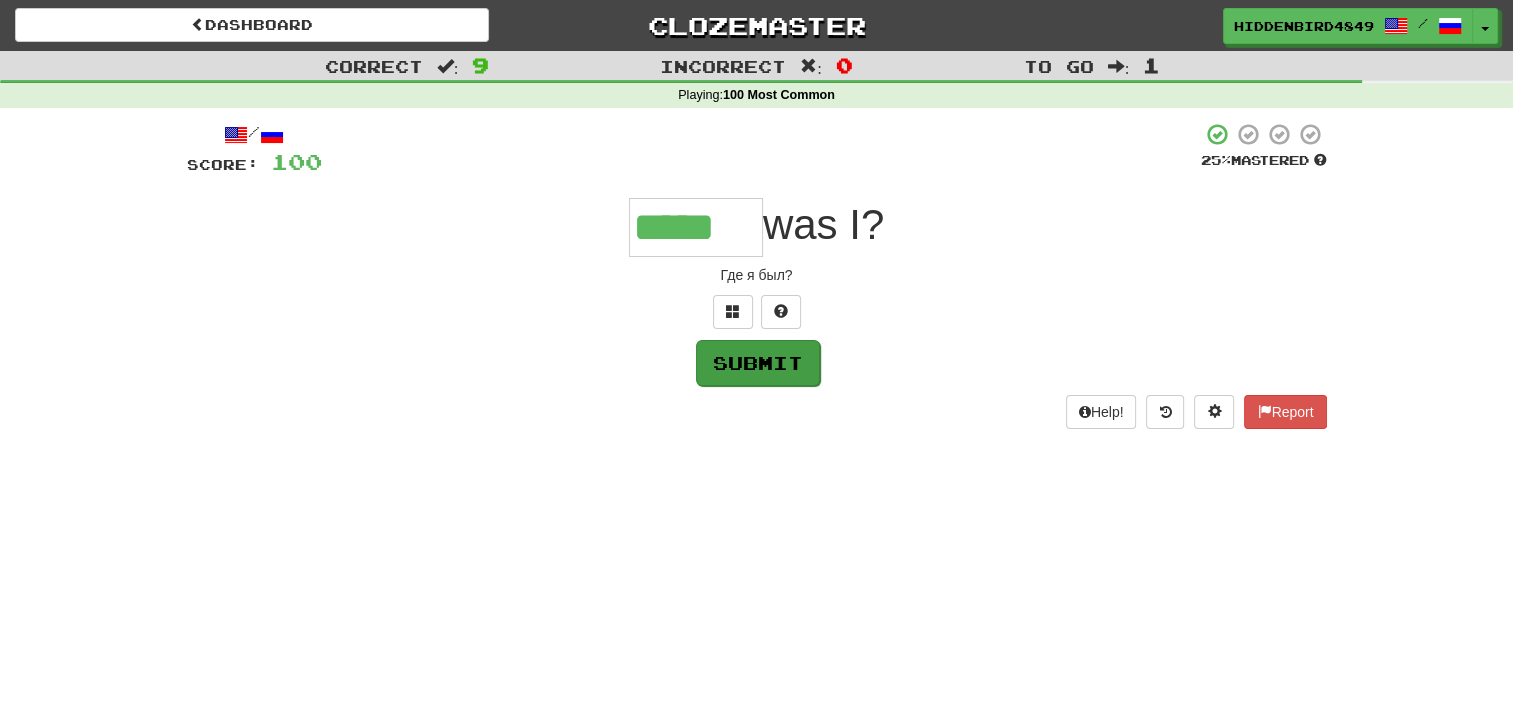 type on "*****" 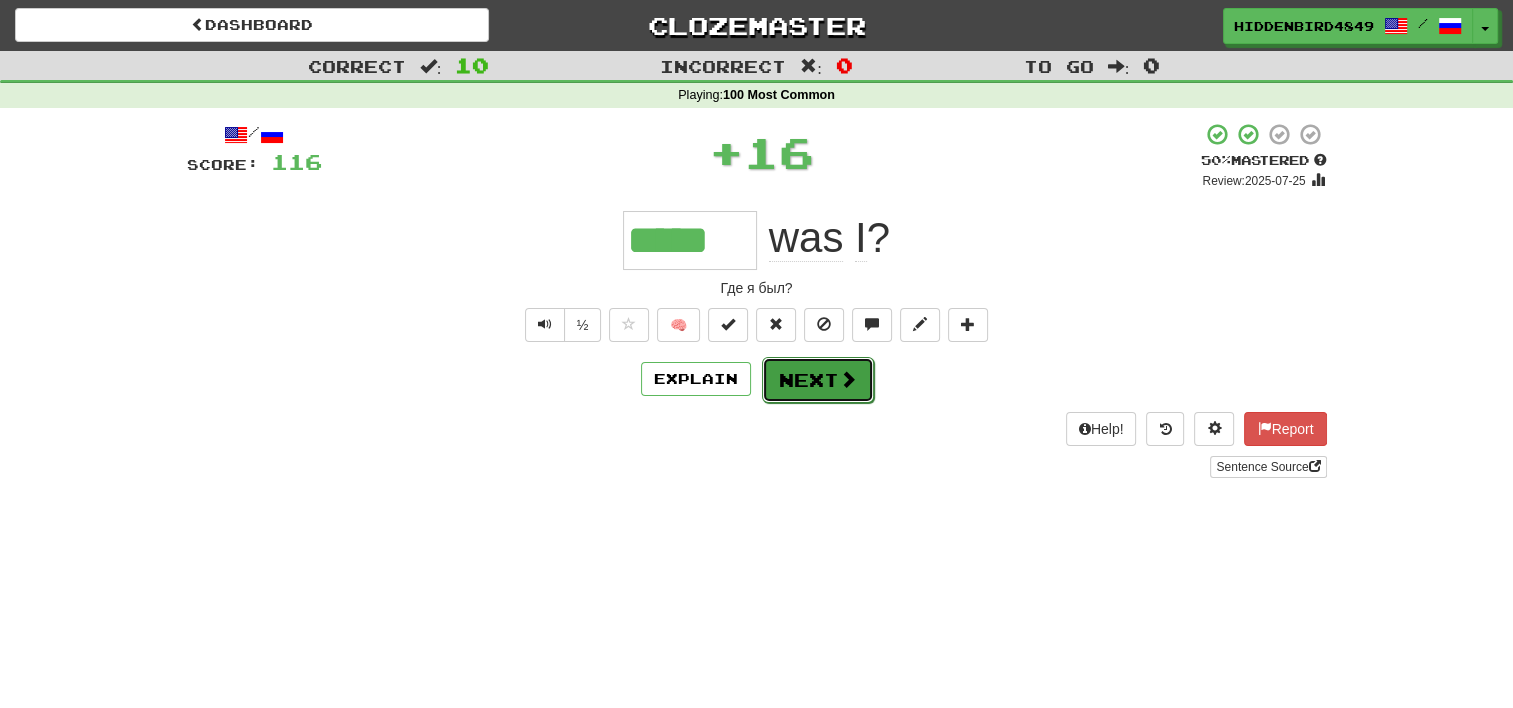 click on "Next" at bounding box center [818, 380] 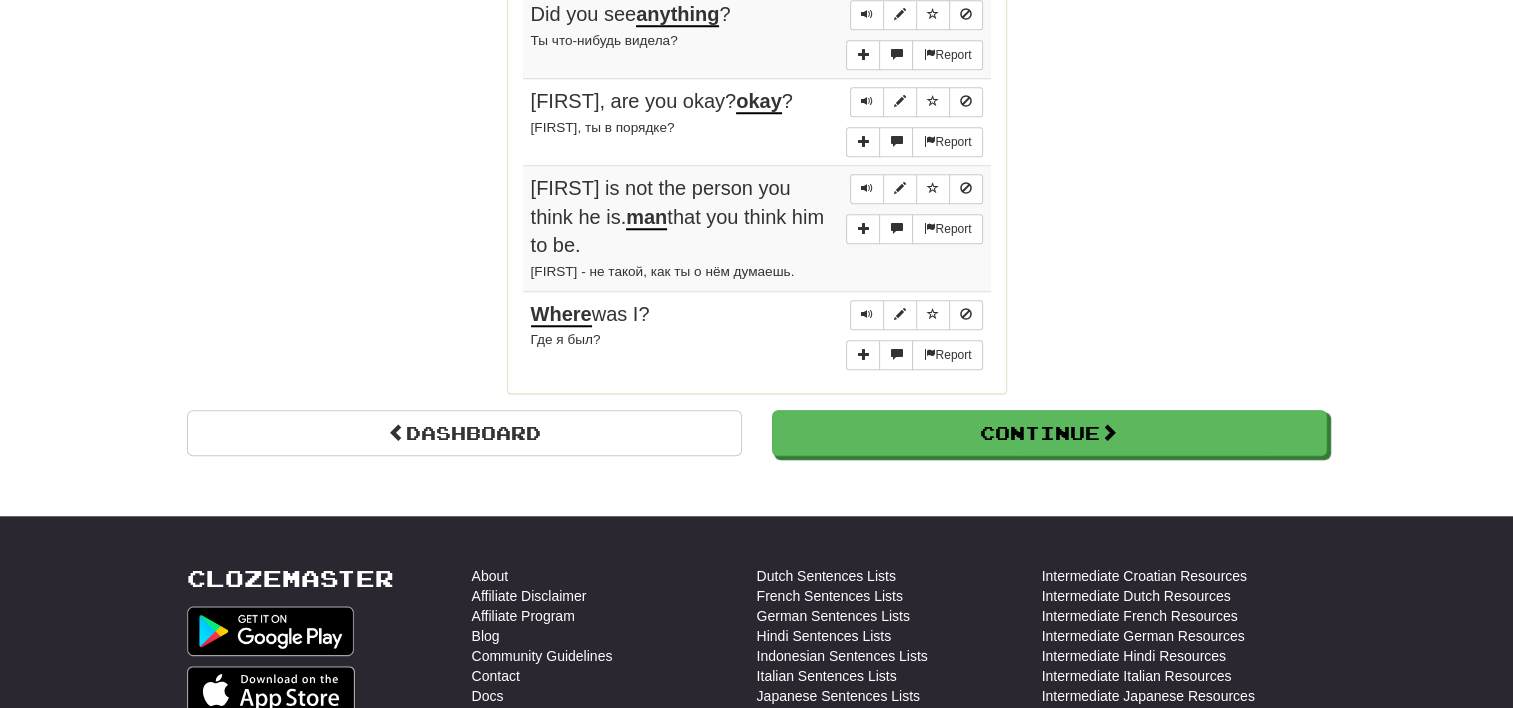 scroll, scrollTop: 2000, scrollLeft: 0, axis: vertical 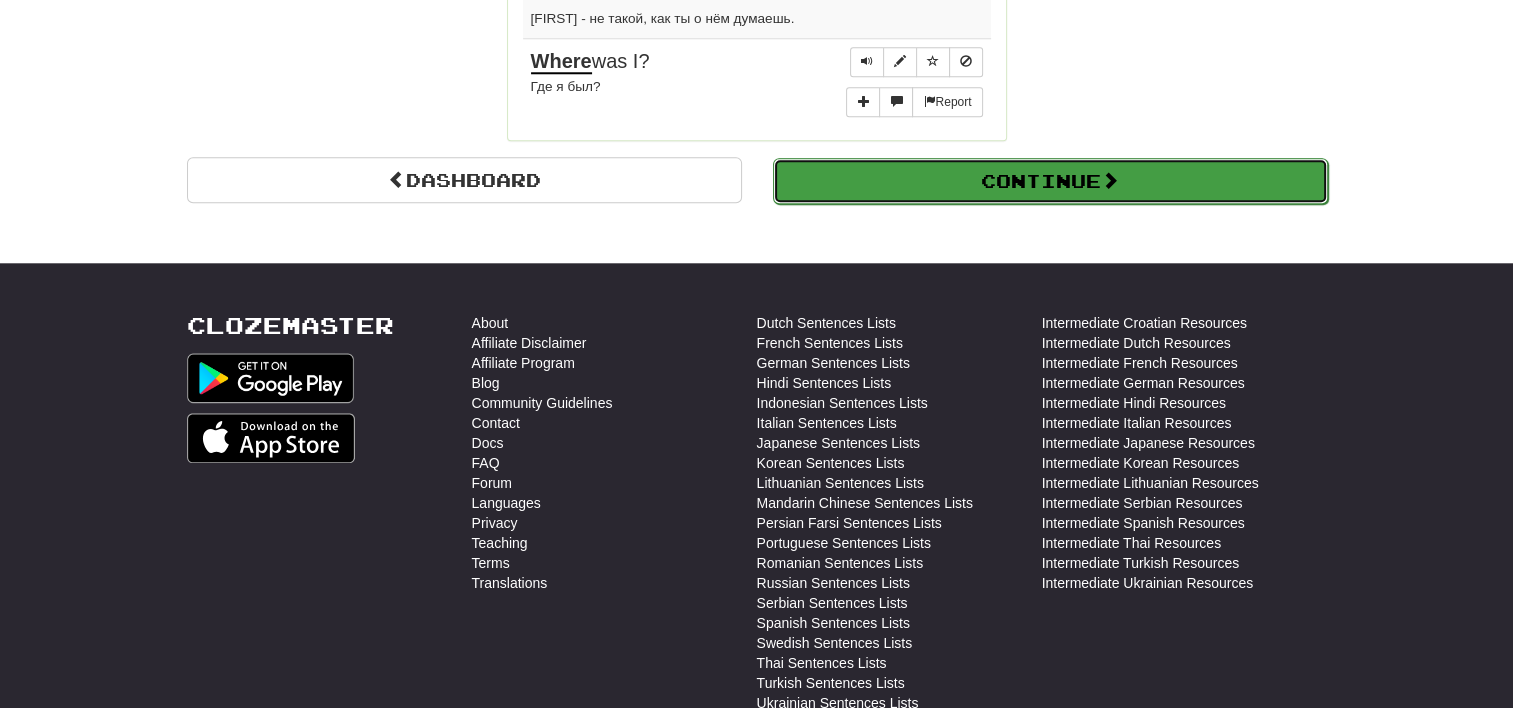 click on "Continue" at bounding box center [1050, 181] 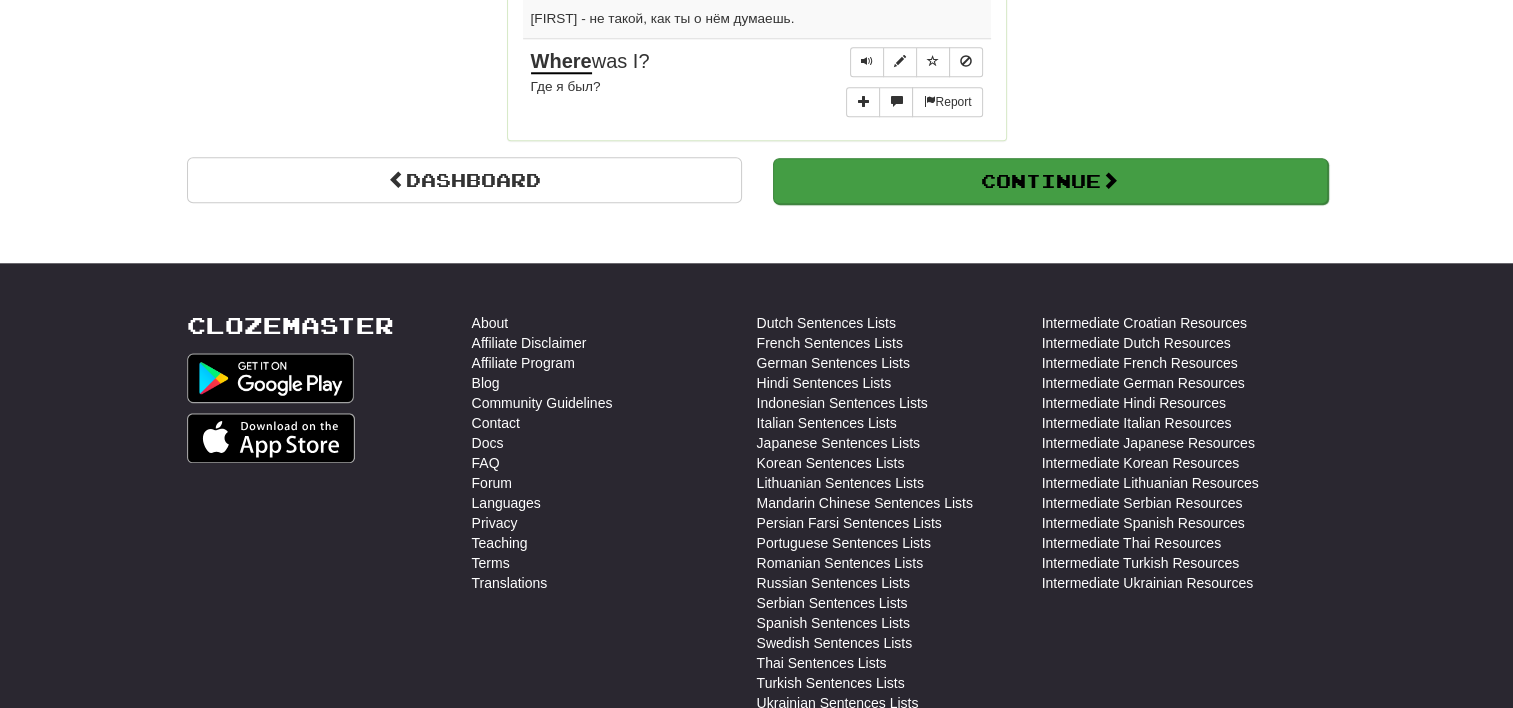 scroll, scrollTop: 710, scrollLeft: 0, axis: vertical 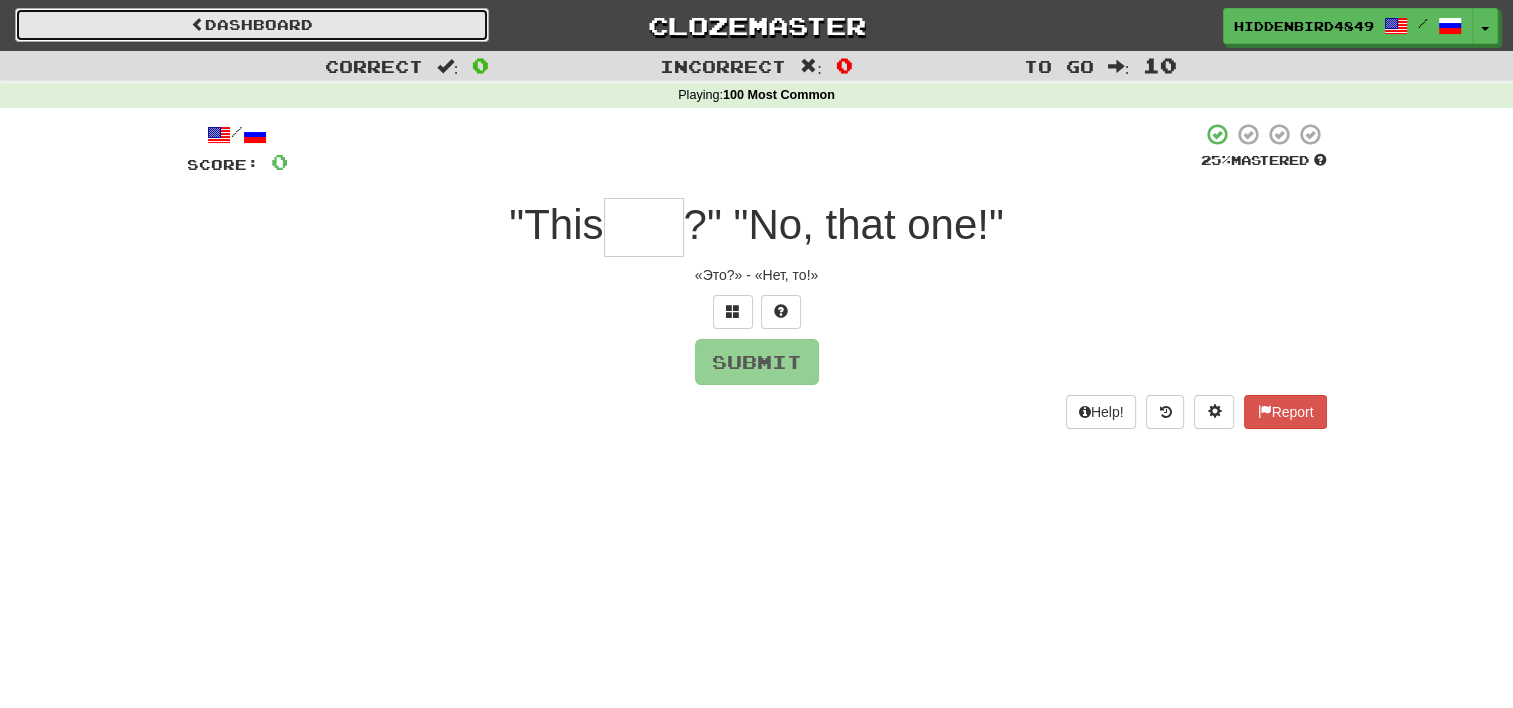 click on "Dashboard" at bounding box center (252, 25) 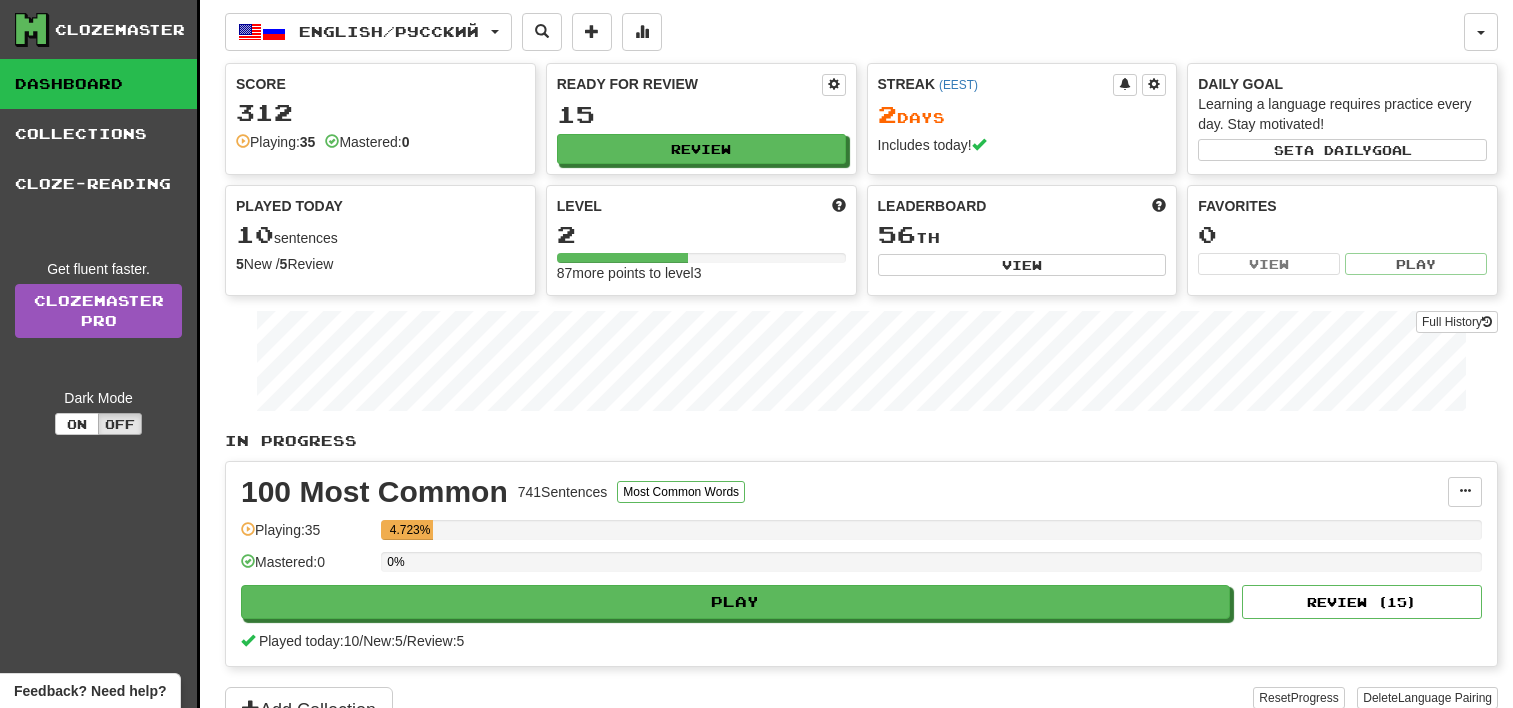 scroll, scrollTop: 0, scrollLeft: 0, axis: both 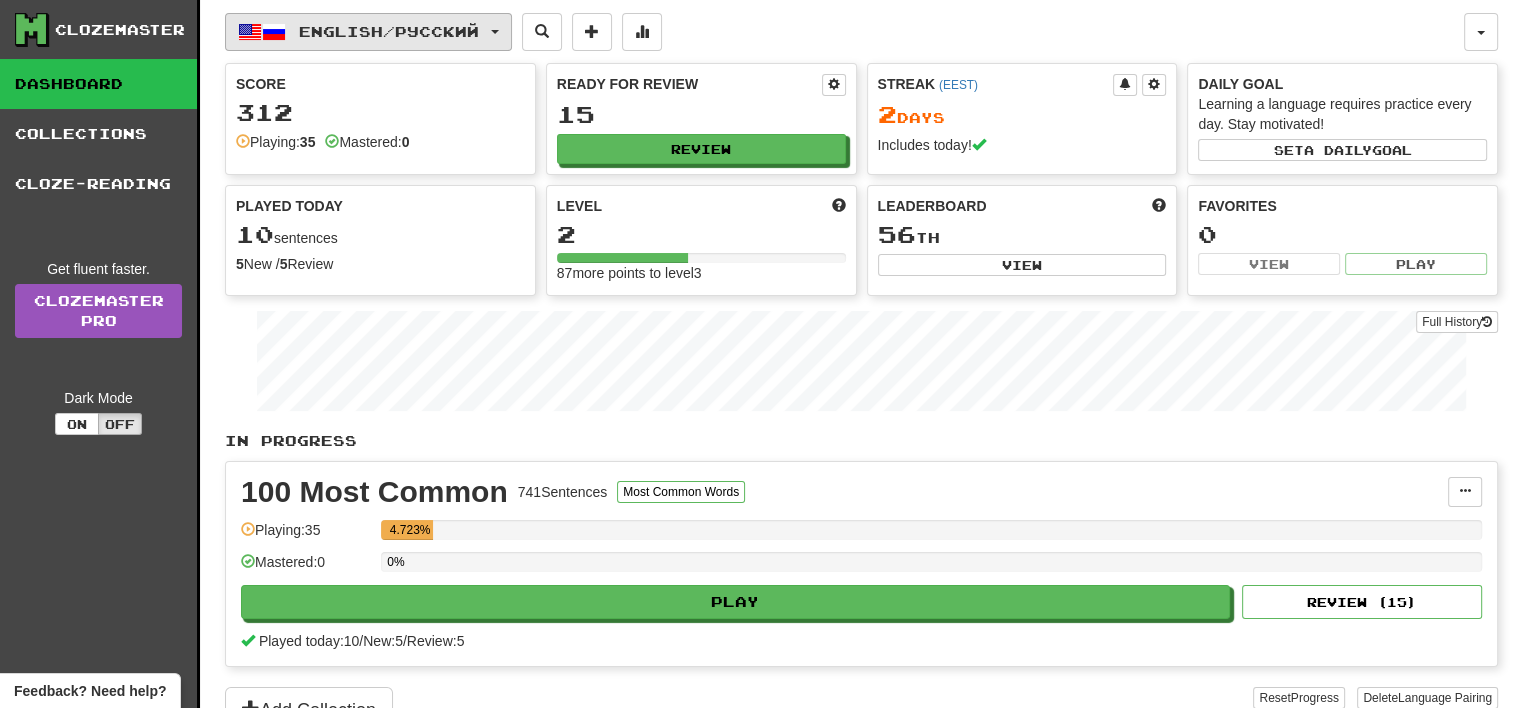 click on "English  /  Русский" at bounding box center (389, 31) 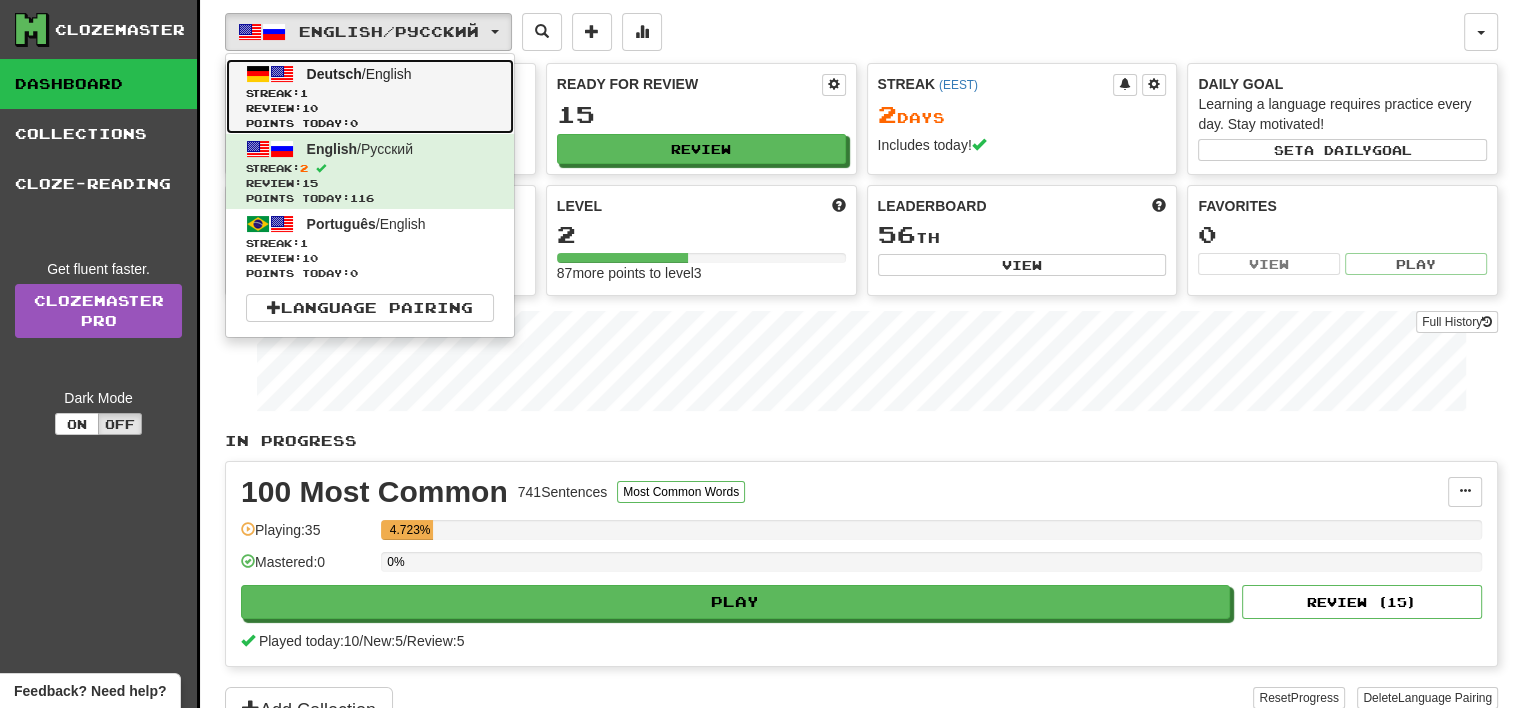 click on "Deutsch  /  English Streak:  1   Review:  10 Points today:  0" at bounding box center [370, 96] 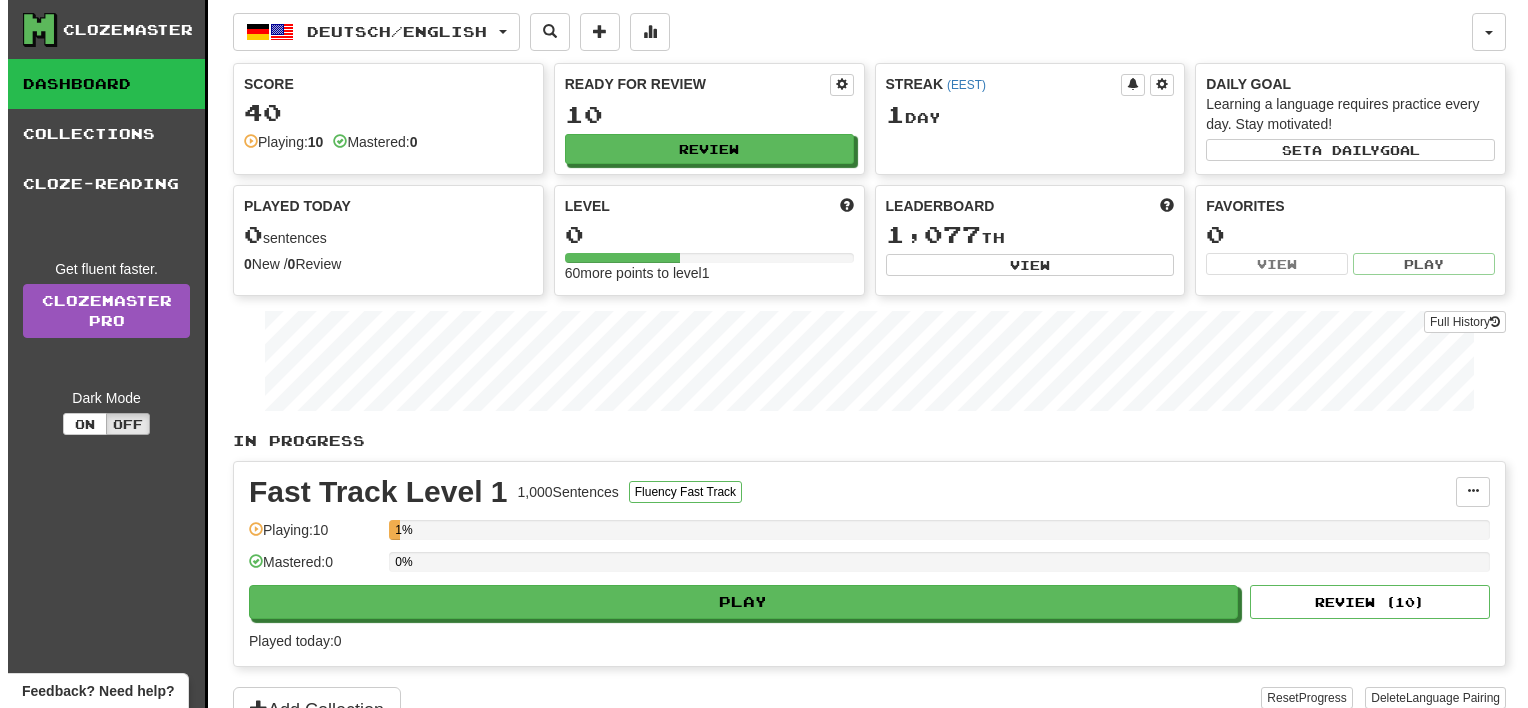 scroll, scrollTop: 0, scrollLeft: 0, axis: both 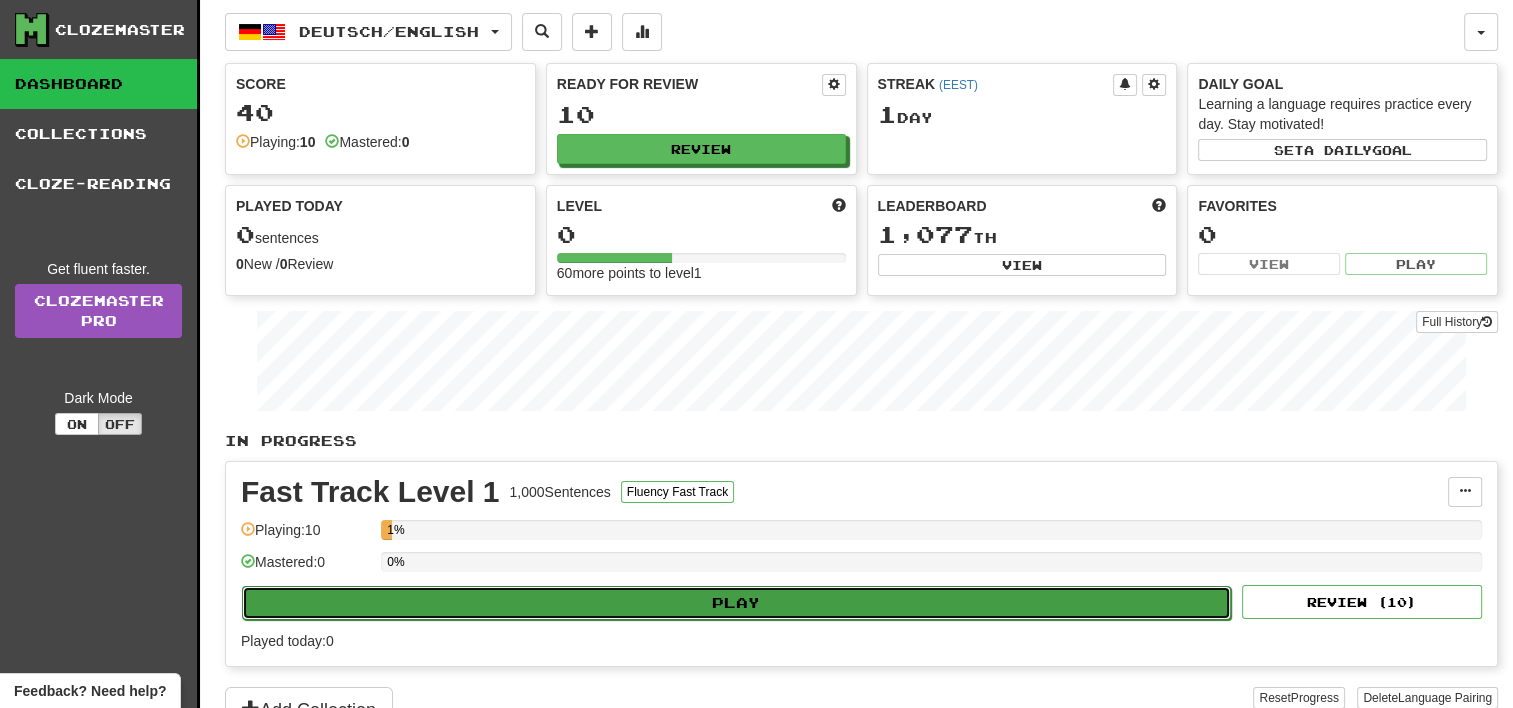 click on "Play" at bounding box center (736, 603) 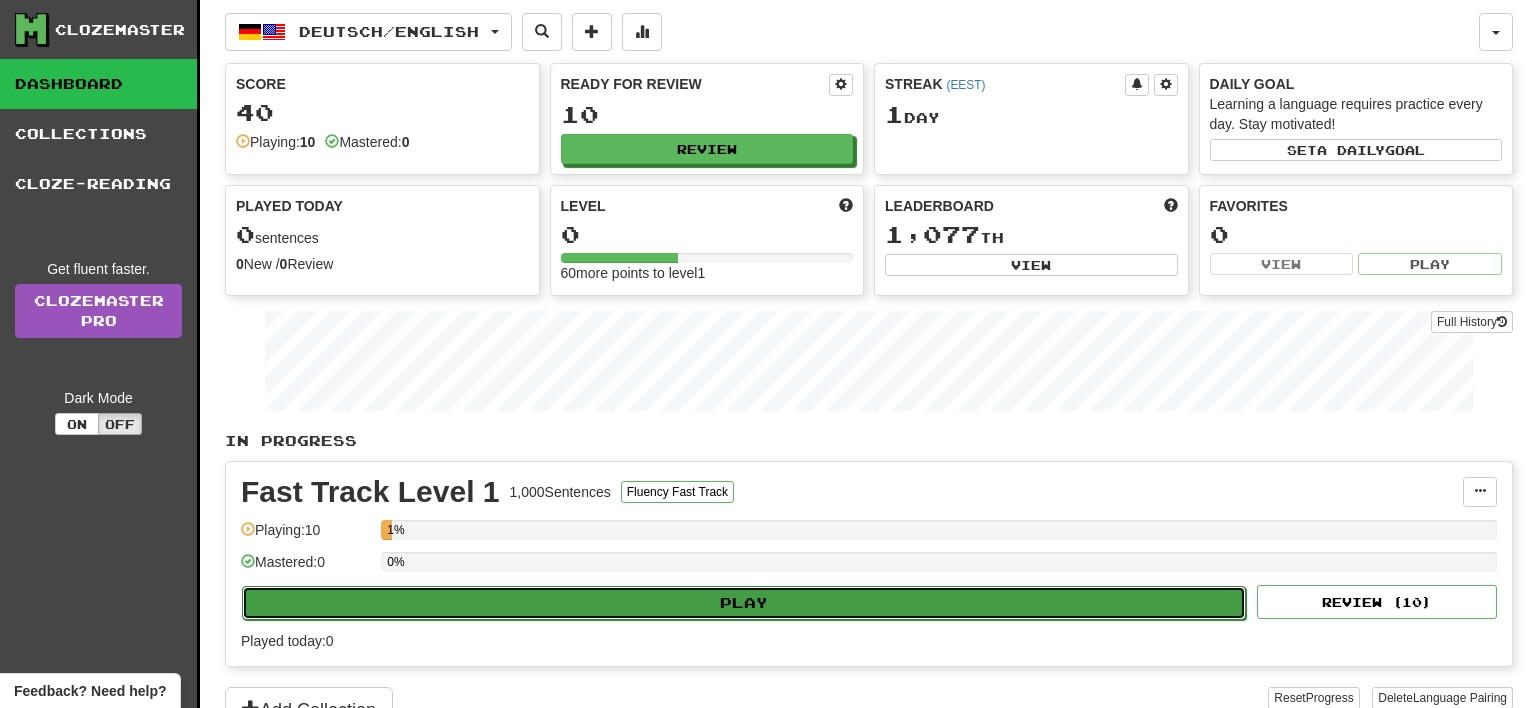 select on "**" 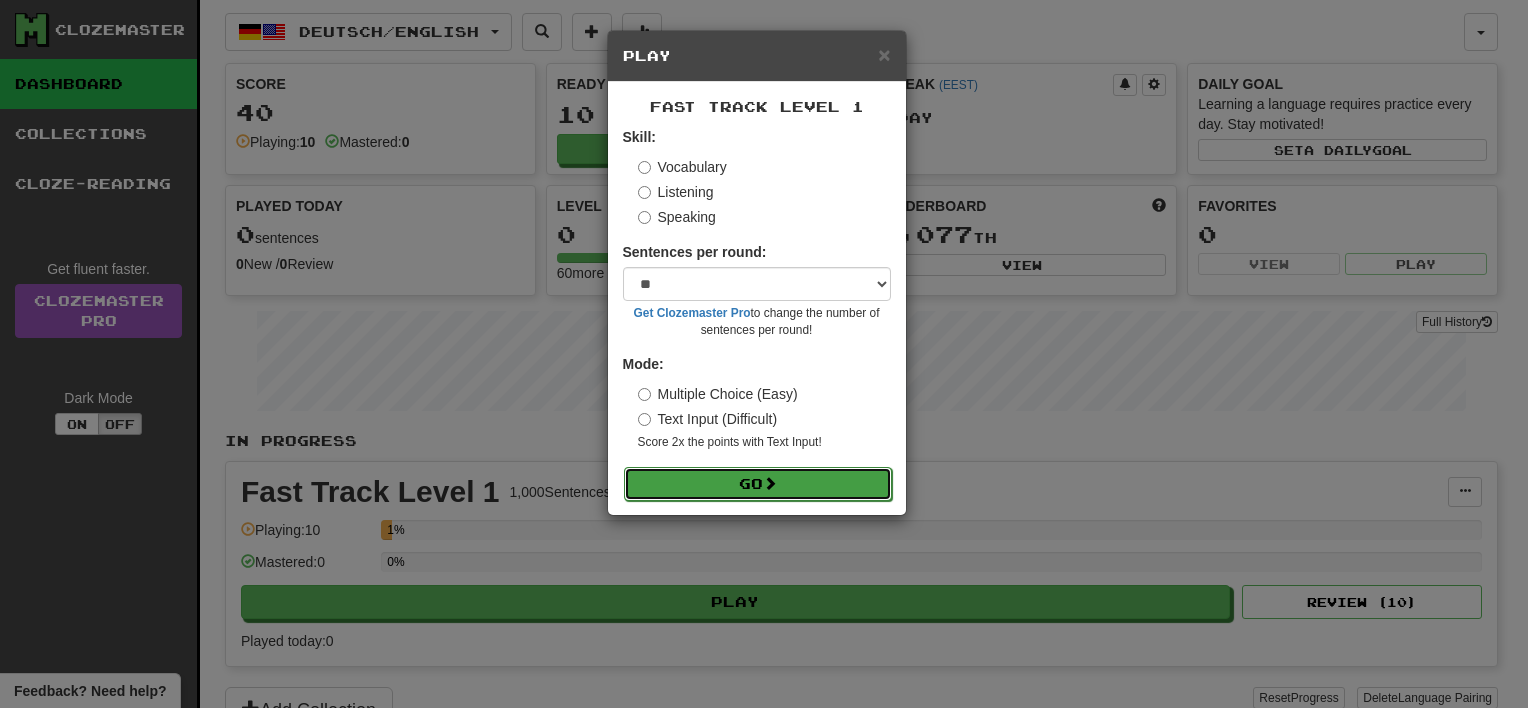 click on "Go" at bounding box center (758, 484) 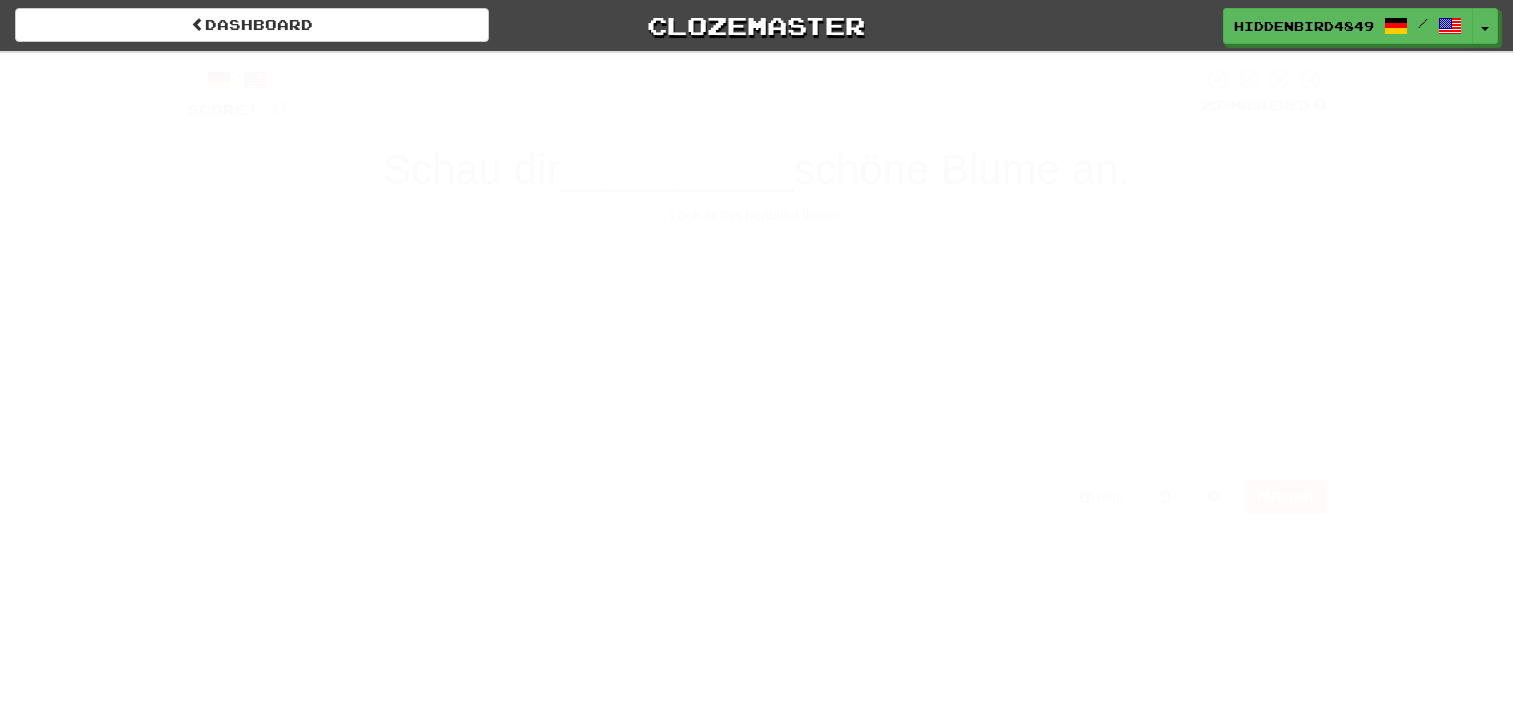 scroll, scrollTop: 0, scrollLeft: 0, axis: both 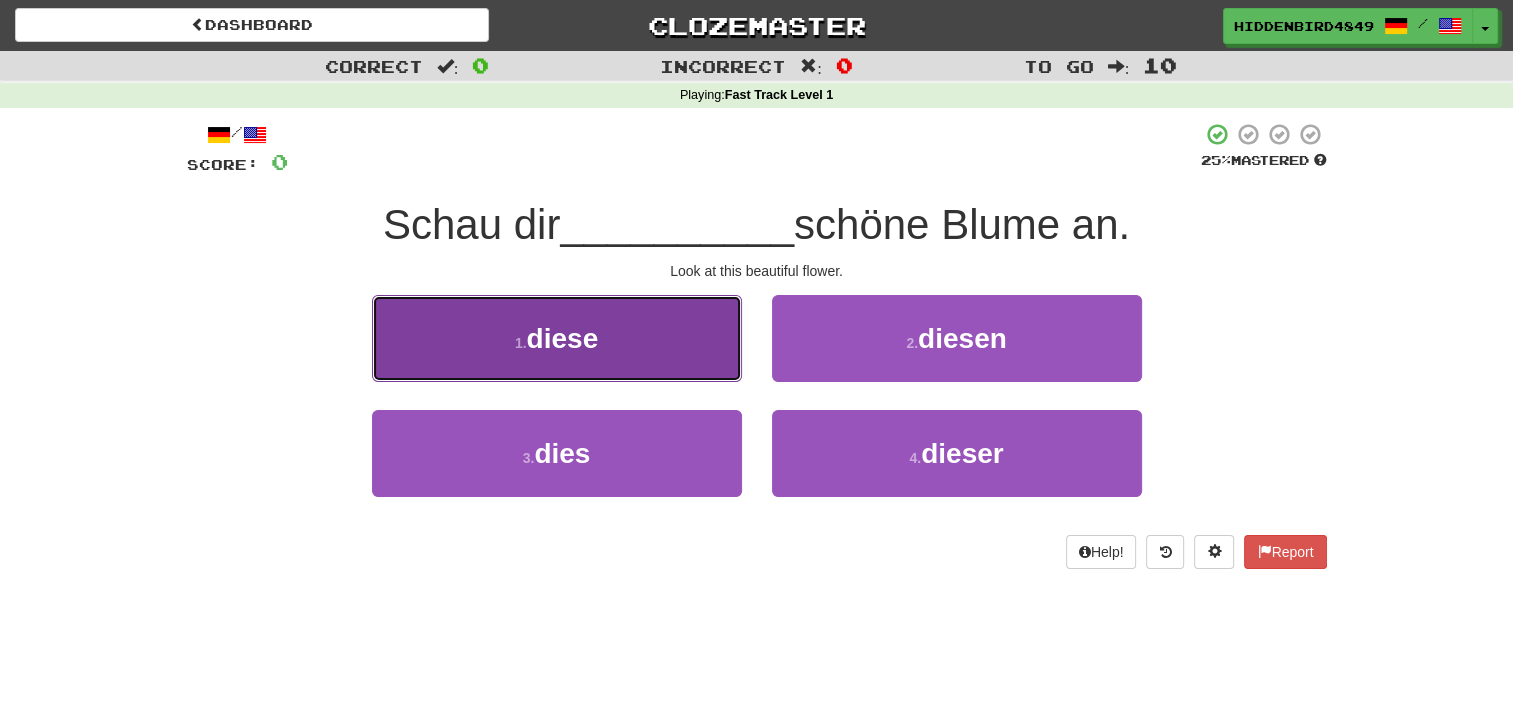 click on "1 .  diese" at bounding box center [557, 338] 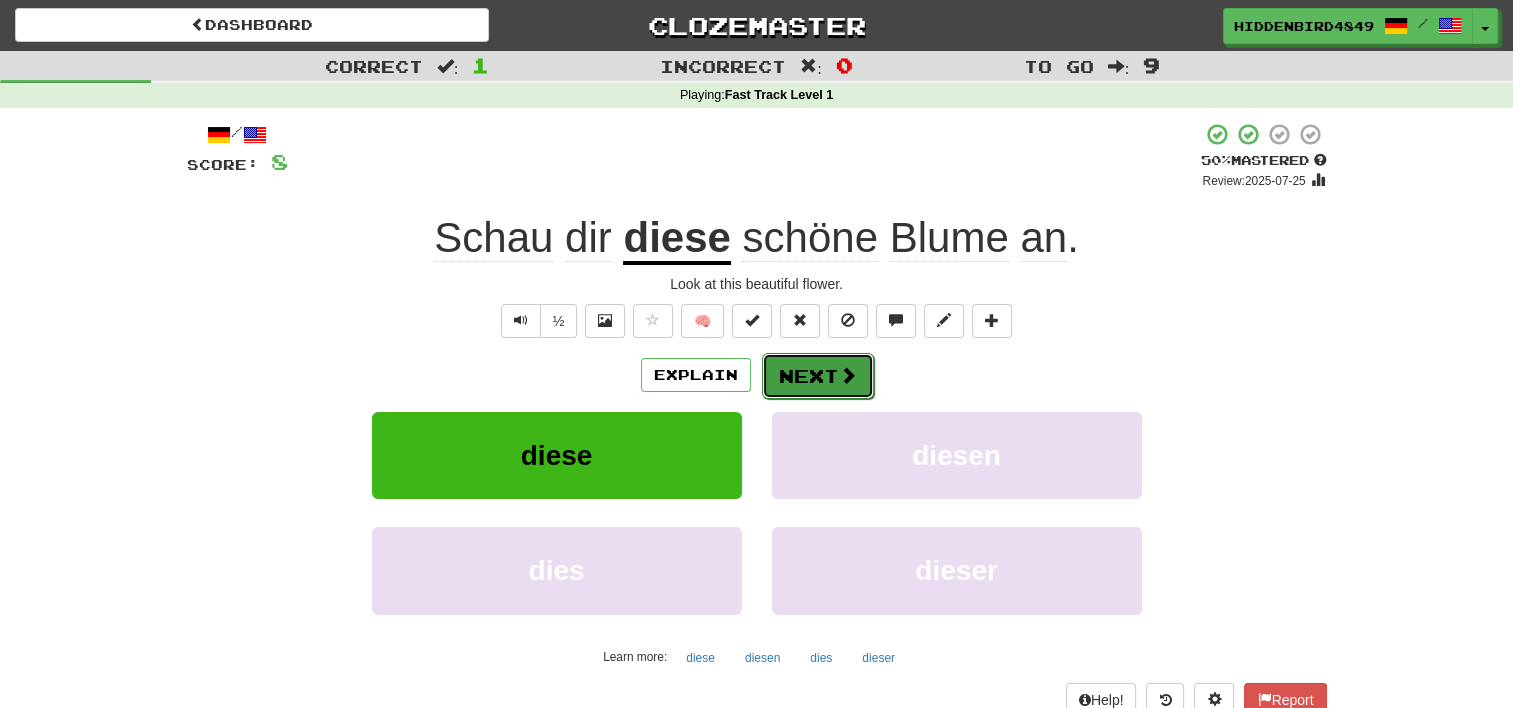 click on "Next" at bounding box center [818, 376] 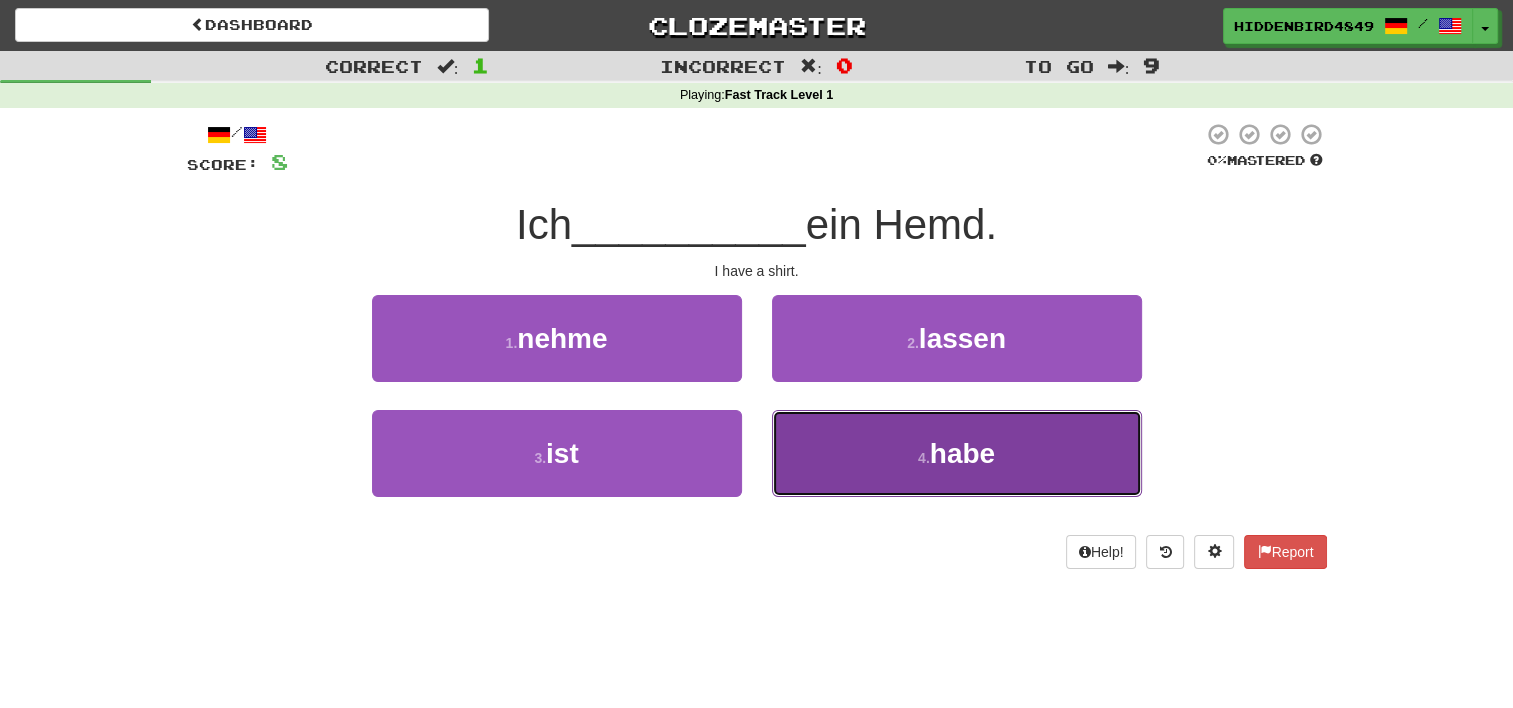 click on "4 .  habe" at bounding box center [957, 453] 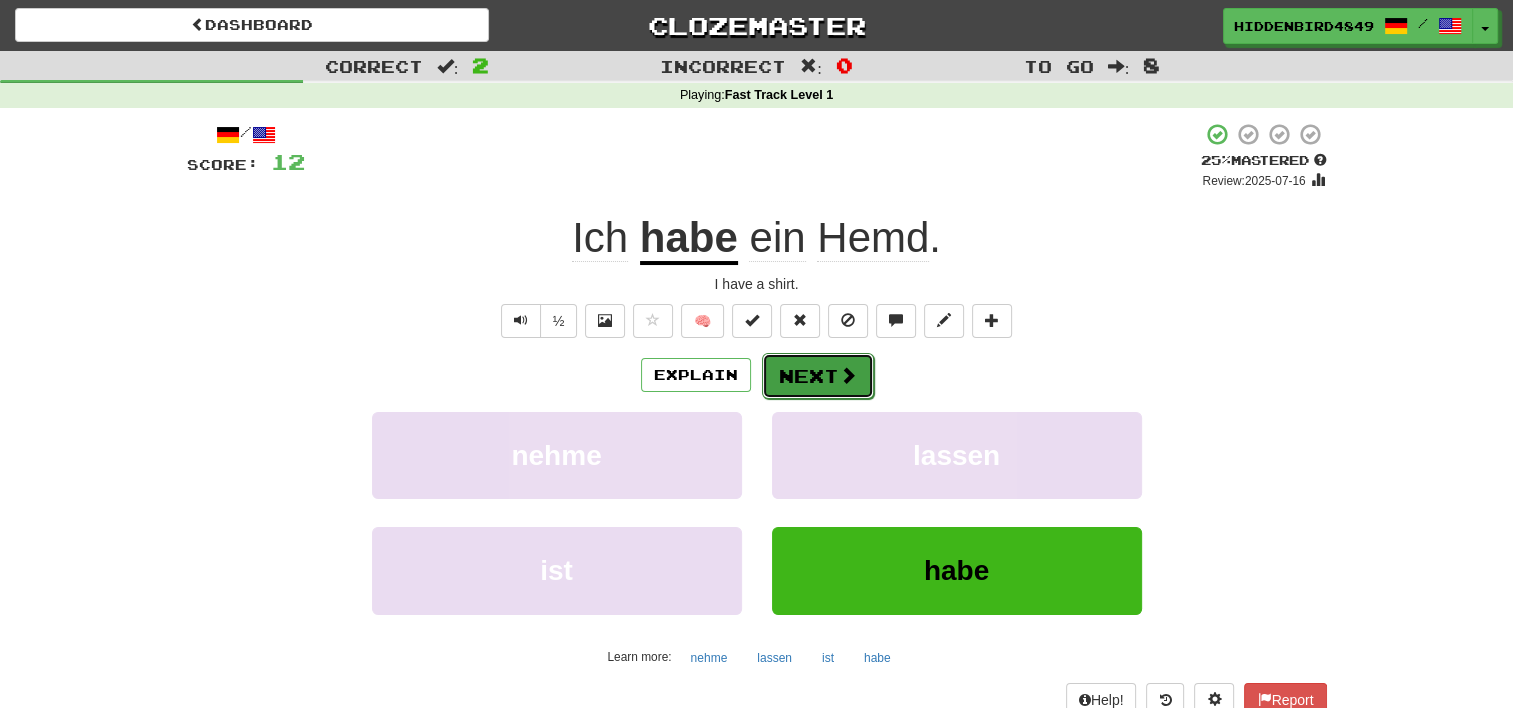 click on "Next" at bounding box center [818, 376] 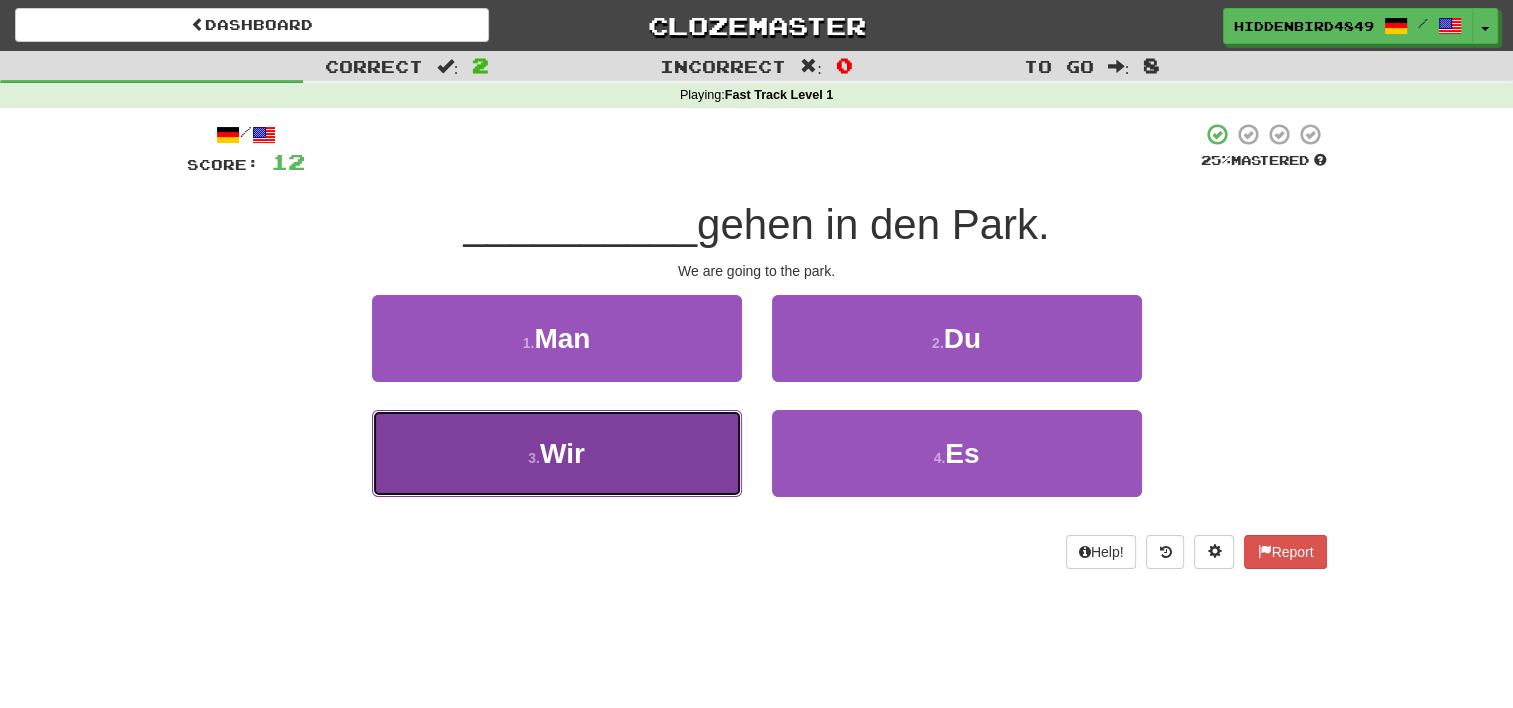 click on "3 .  Wir" at bounding box center [557, 453] 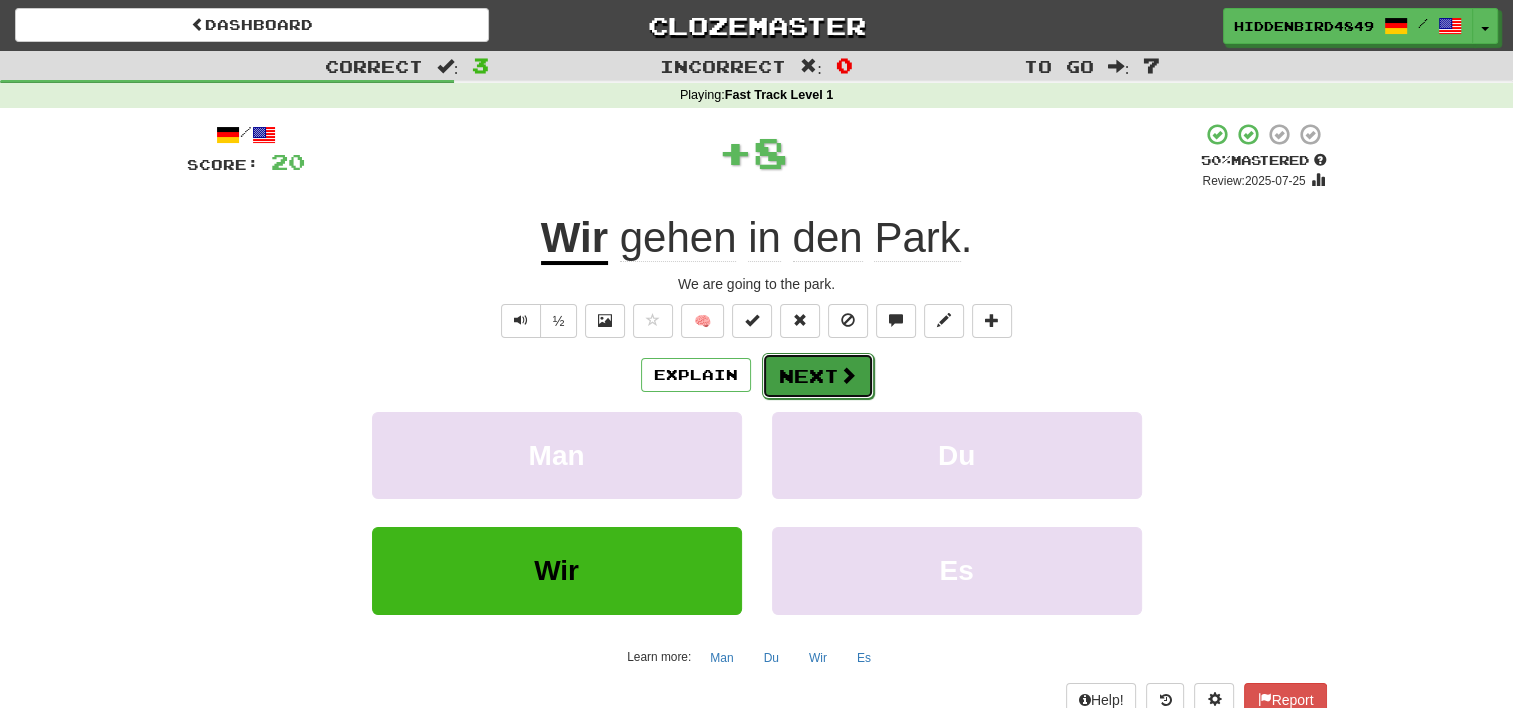 click on "Next" at bounding box center (818, 376) 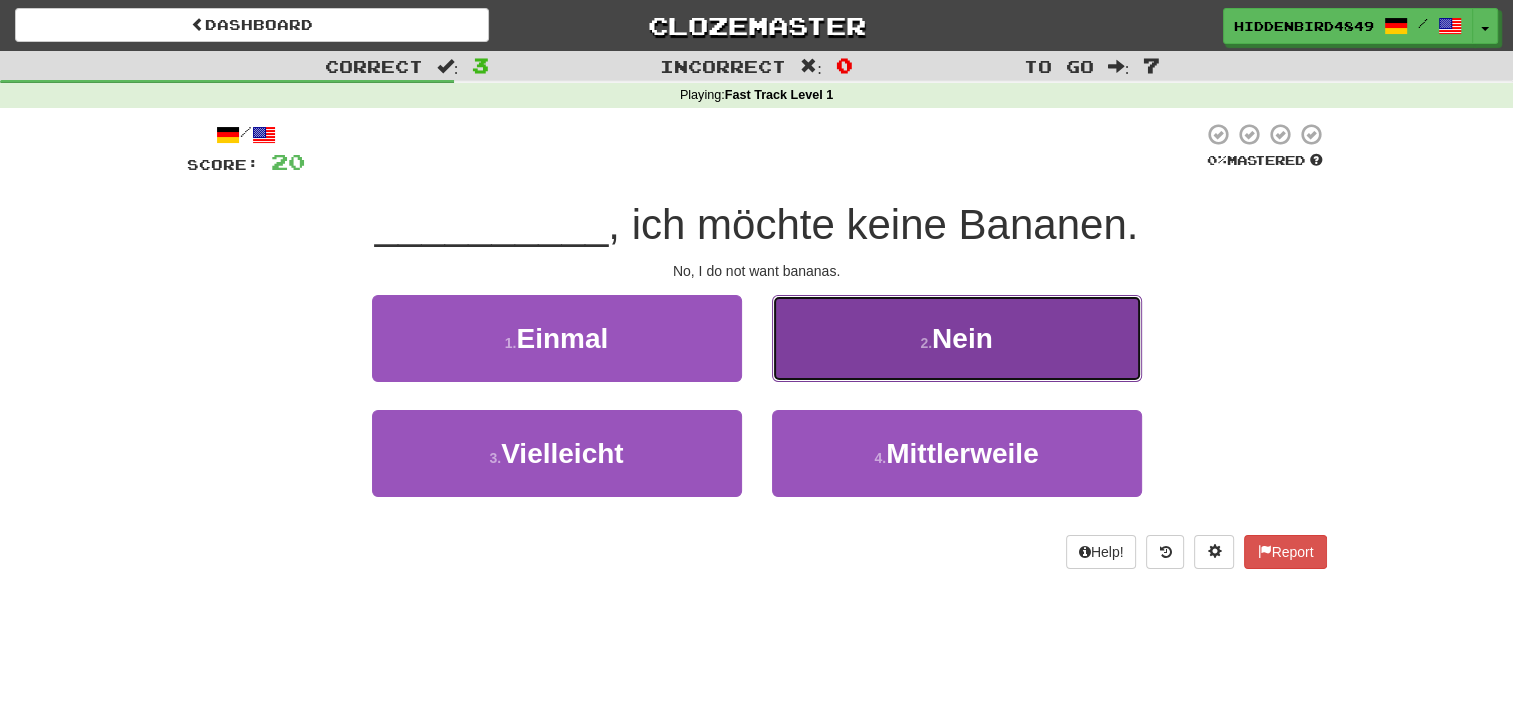 click on "2 ." at bounding box center (926, 343) 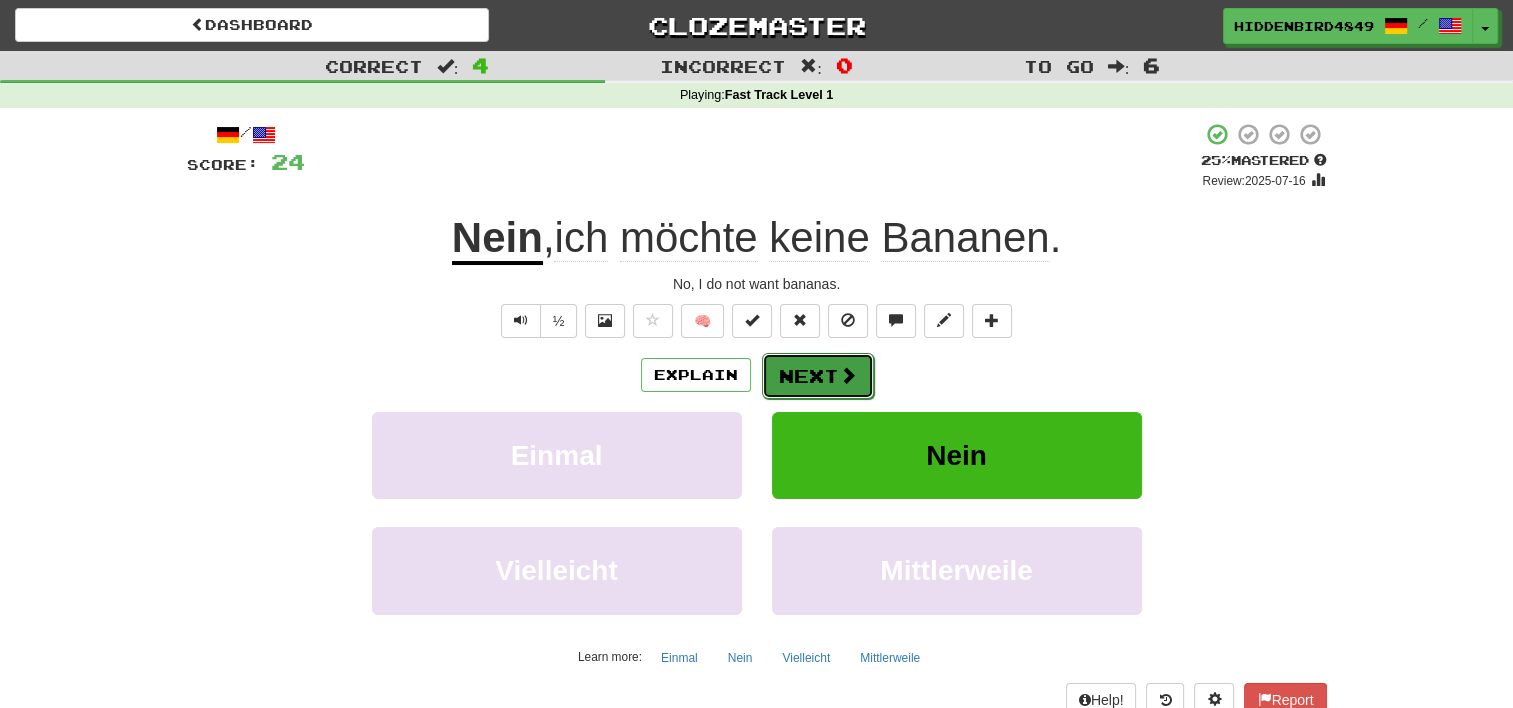 click on "Next" at bounding box center (818, 376) 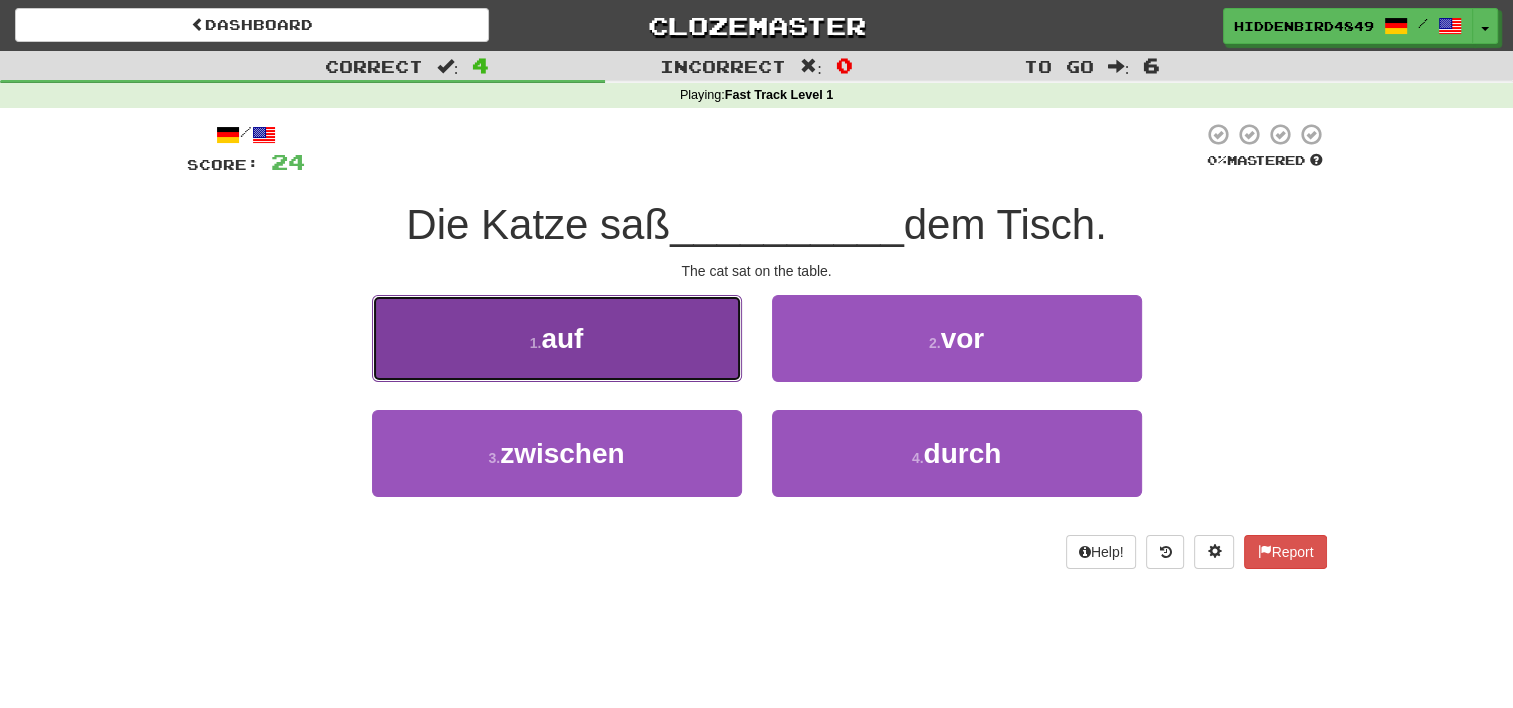 click on "1 .  auf" at bounding box center (557, 338) 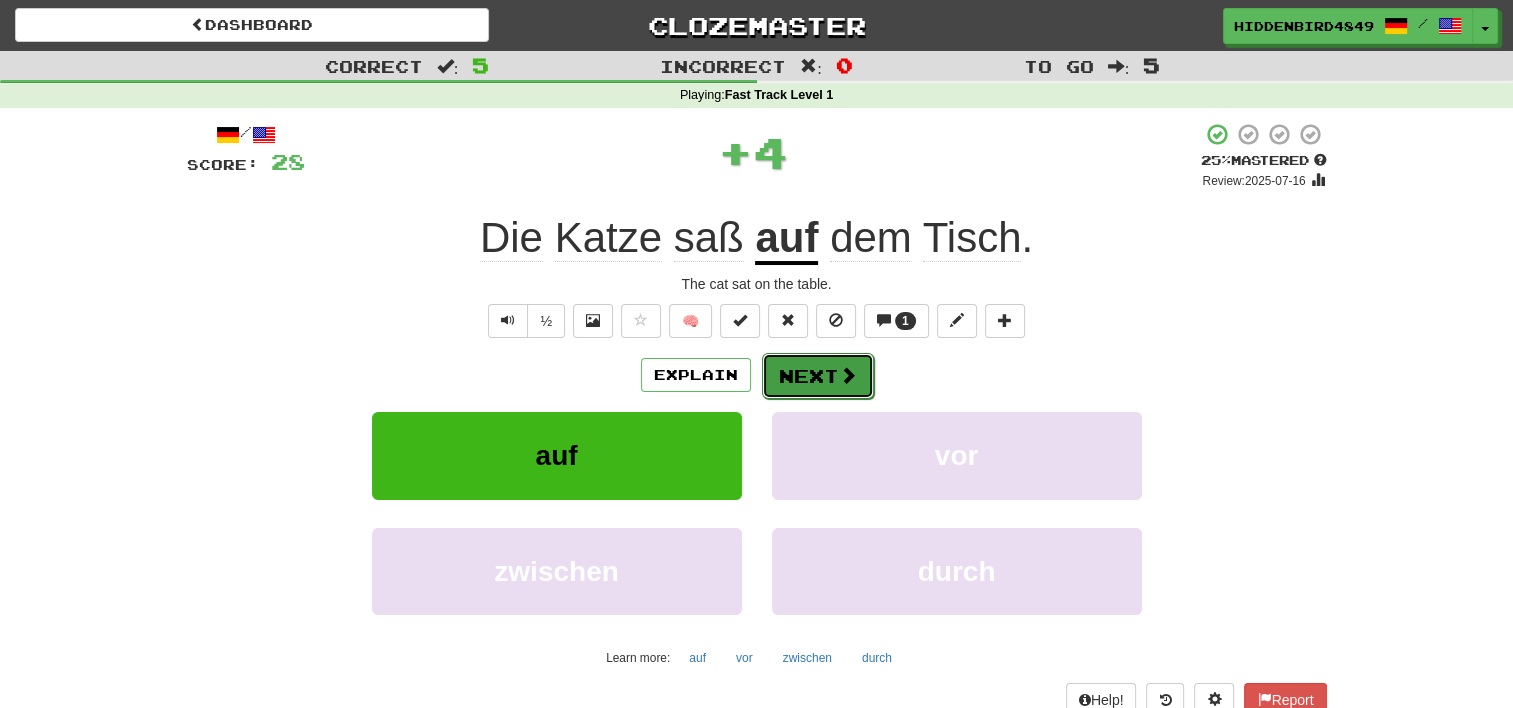 click at bounding box center [848, 375] 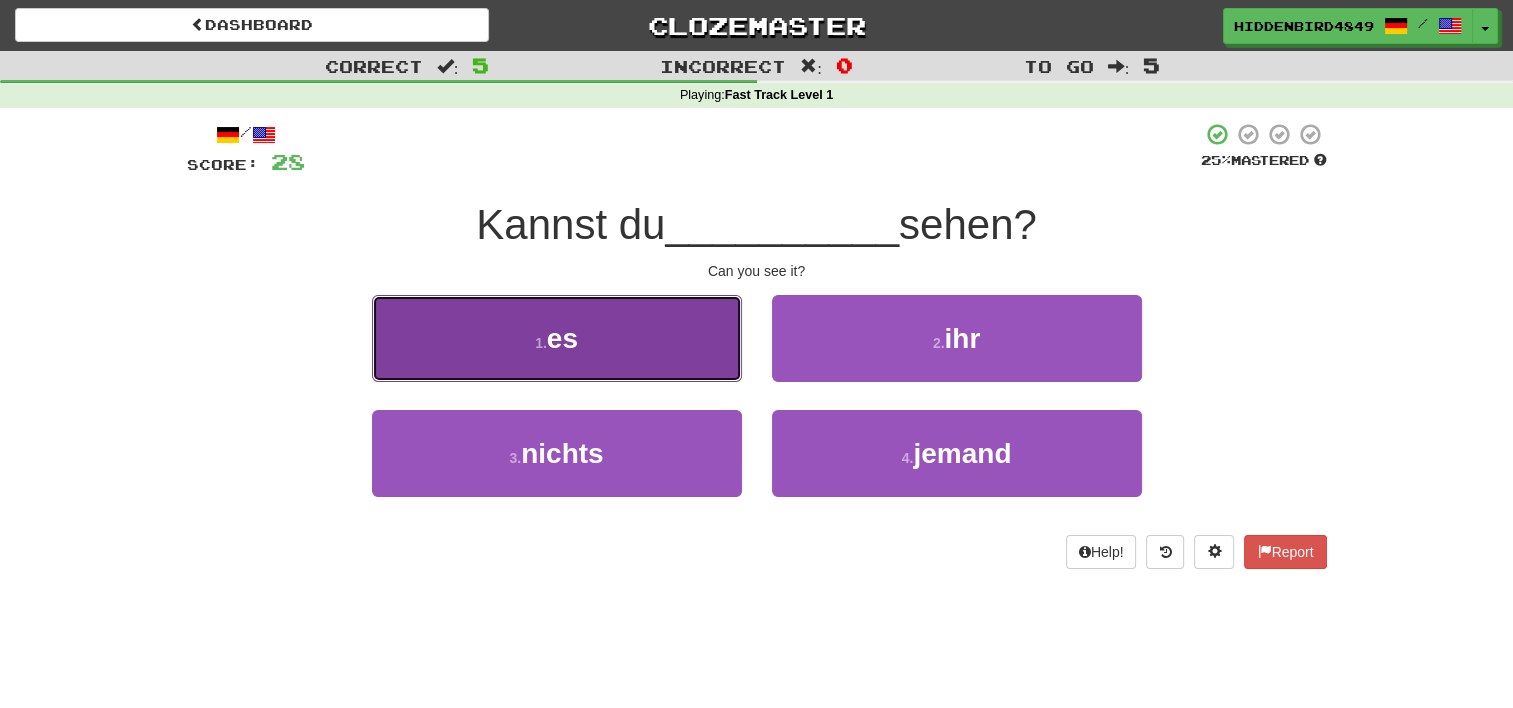 click on "1 .  es" at bounding box center [557, 338] 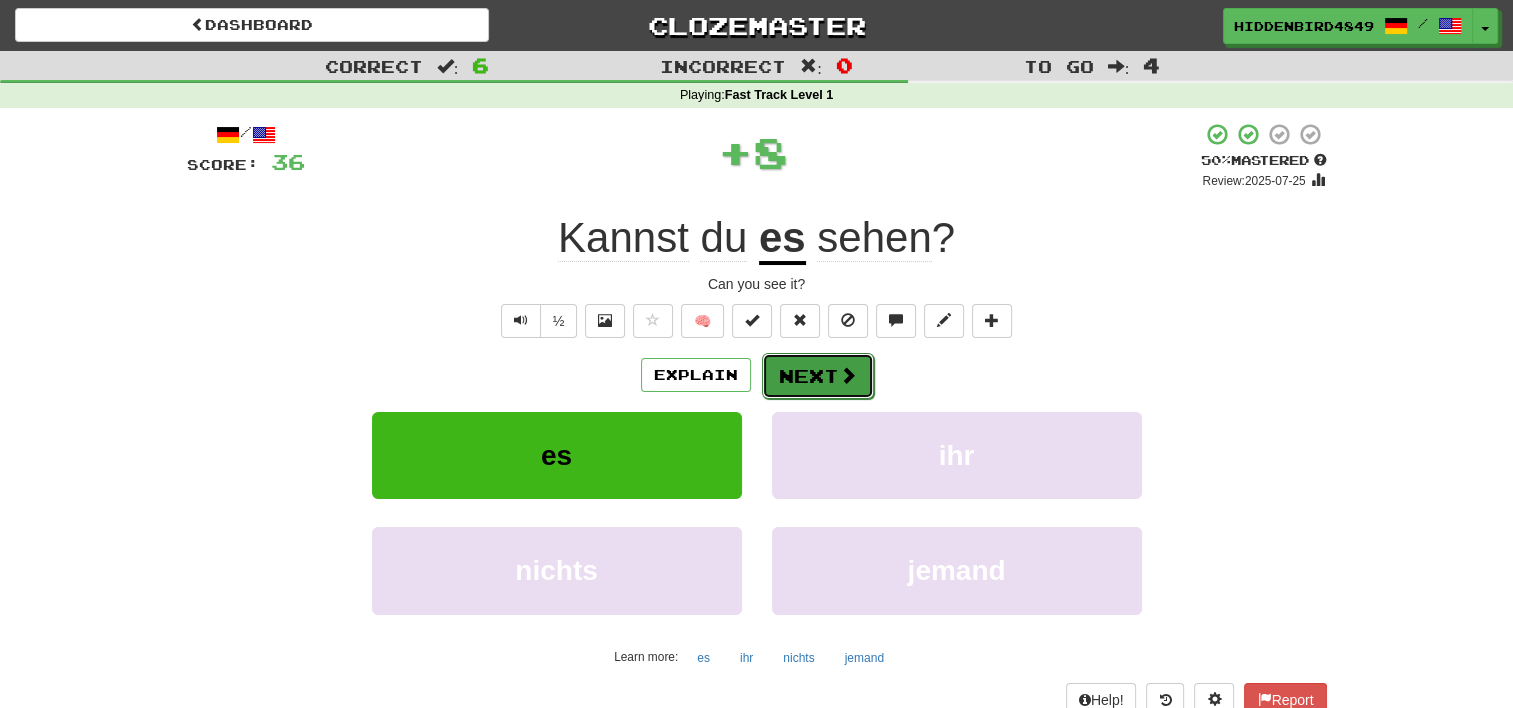 click on "Next" at bounding box center (818, 376) 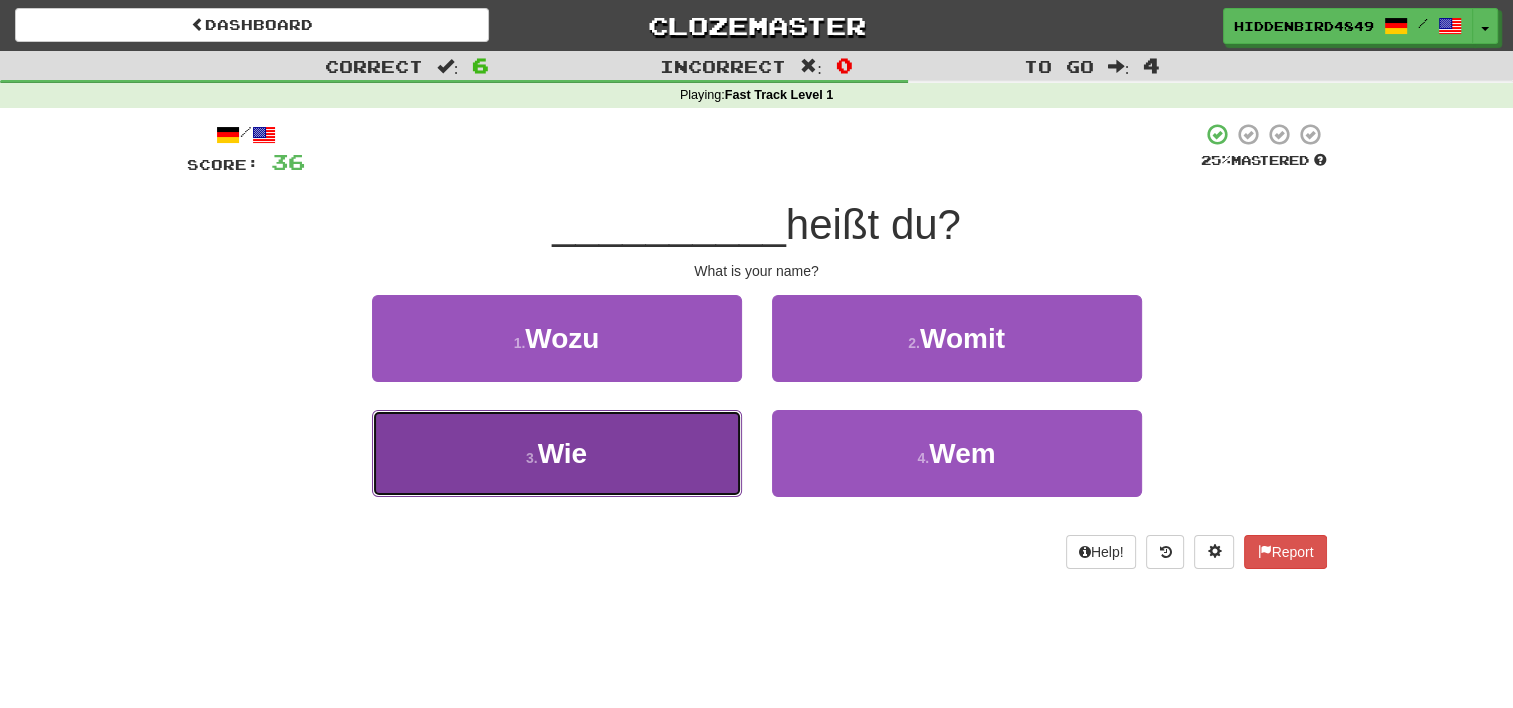 click on "3 .  Wie" at bounding box center [557, 453] 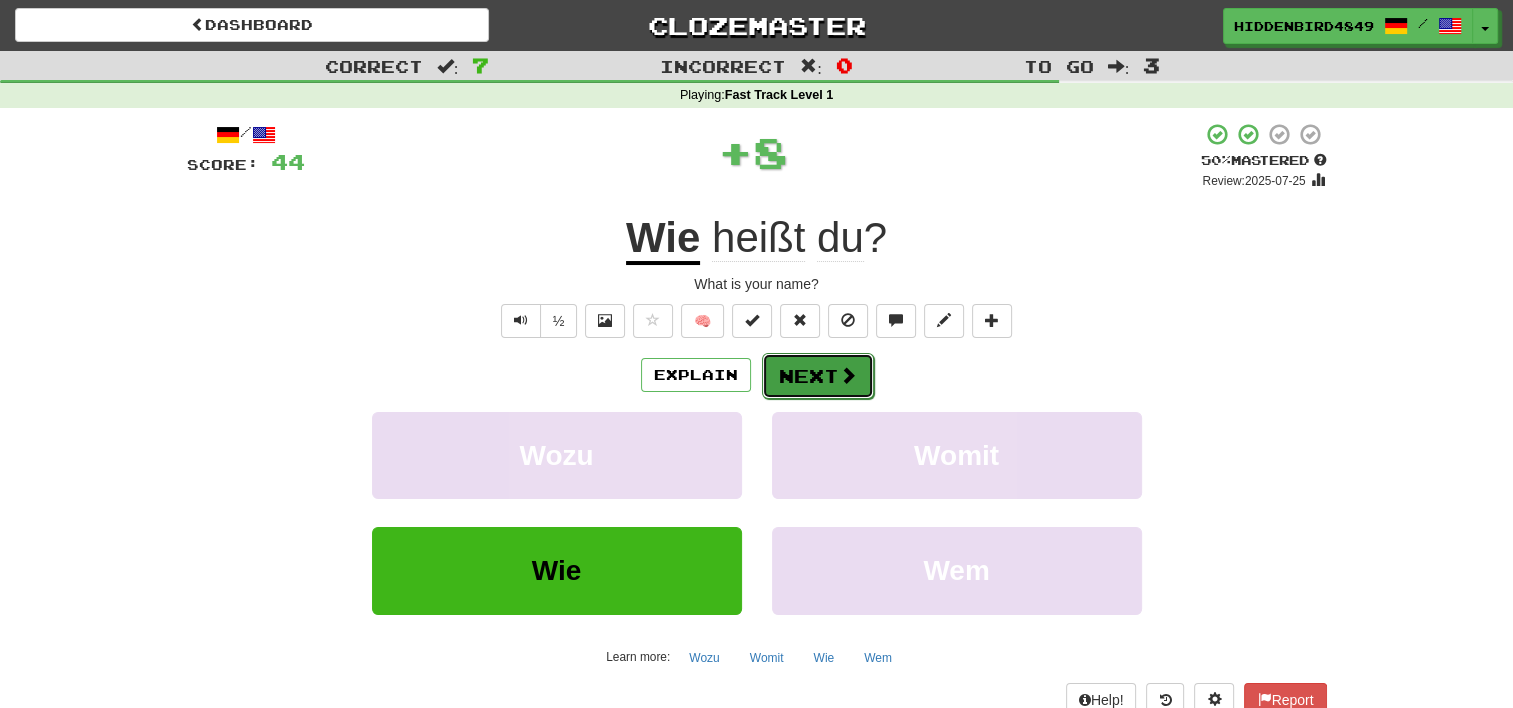 click on "Next" at bounding box center [818, 376] 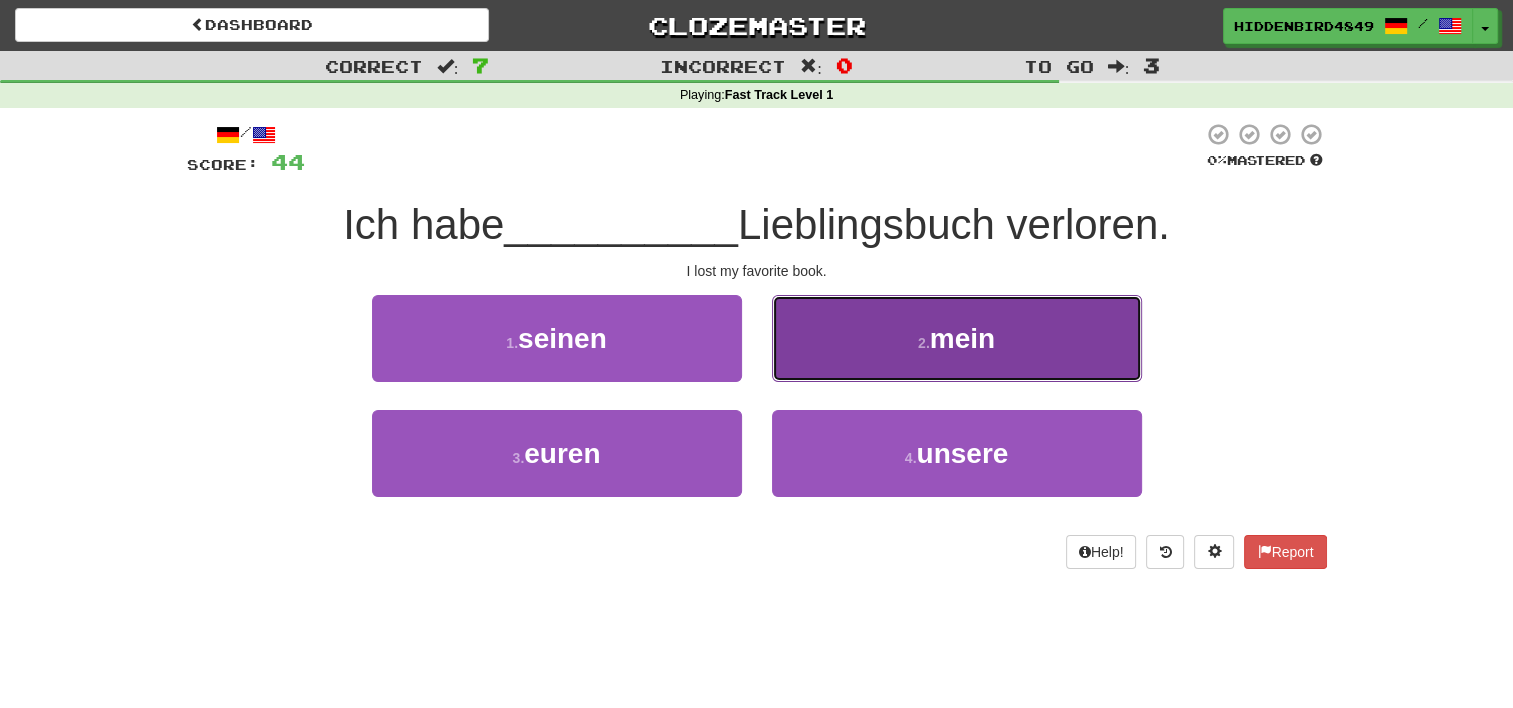 click on "2 .  mein" at bounding box center [957, 338] 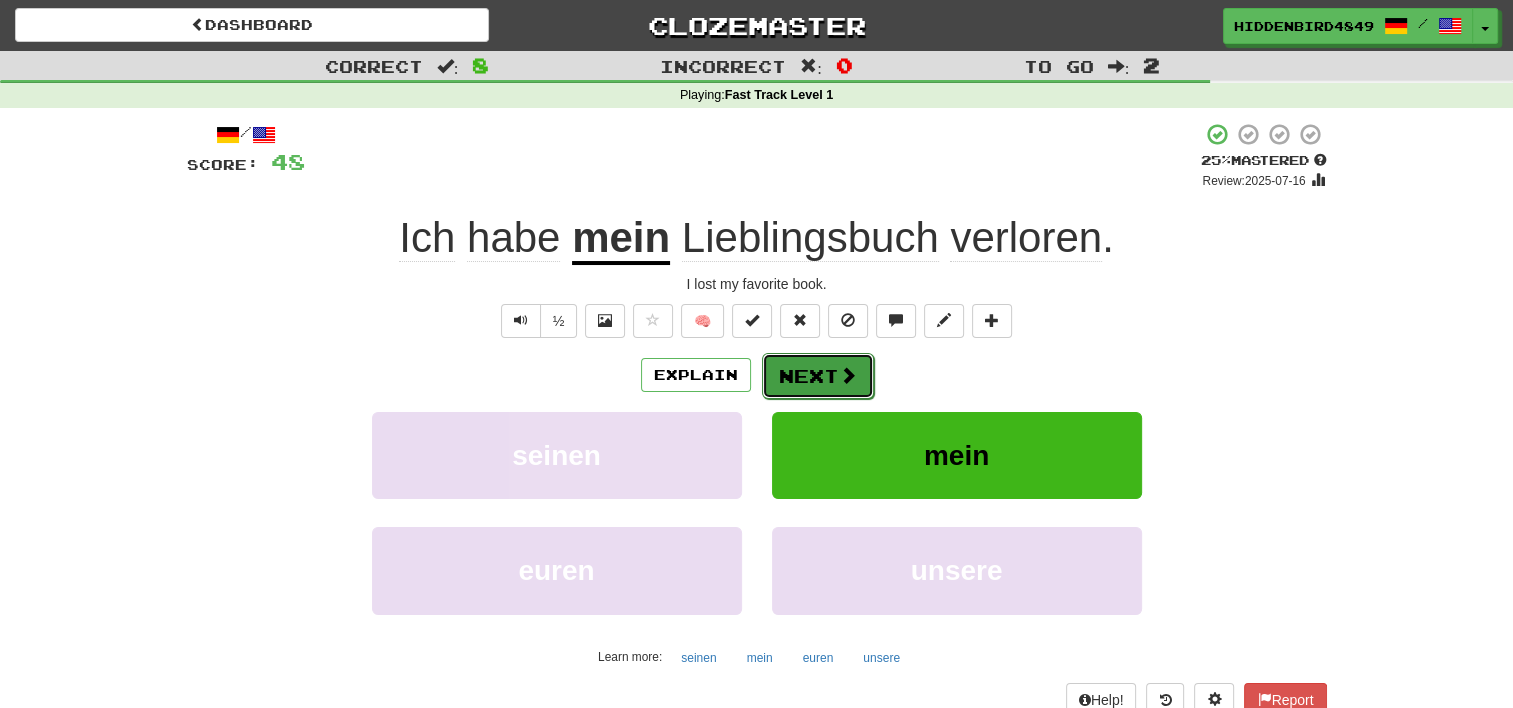 click at bounding box center (848, 375) 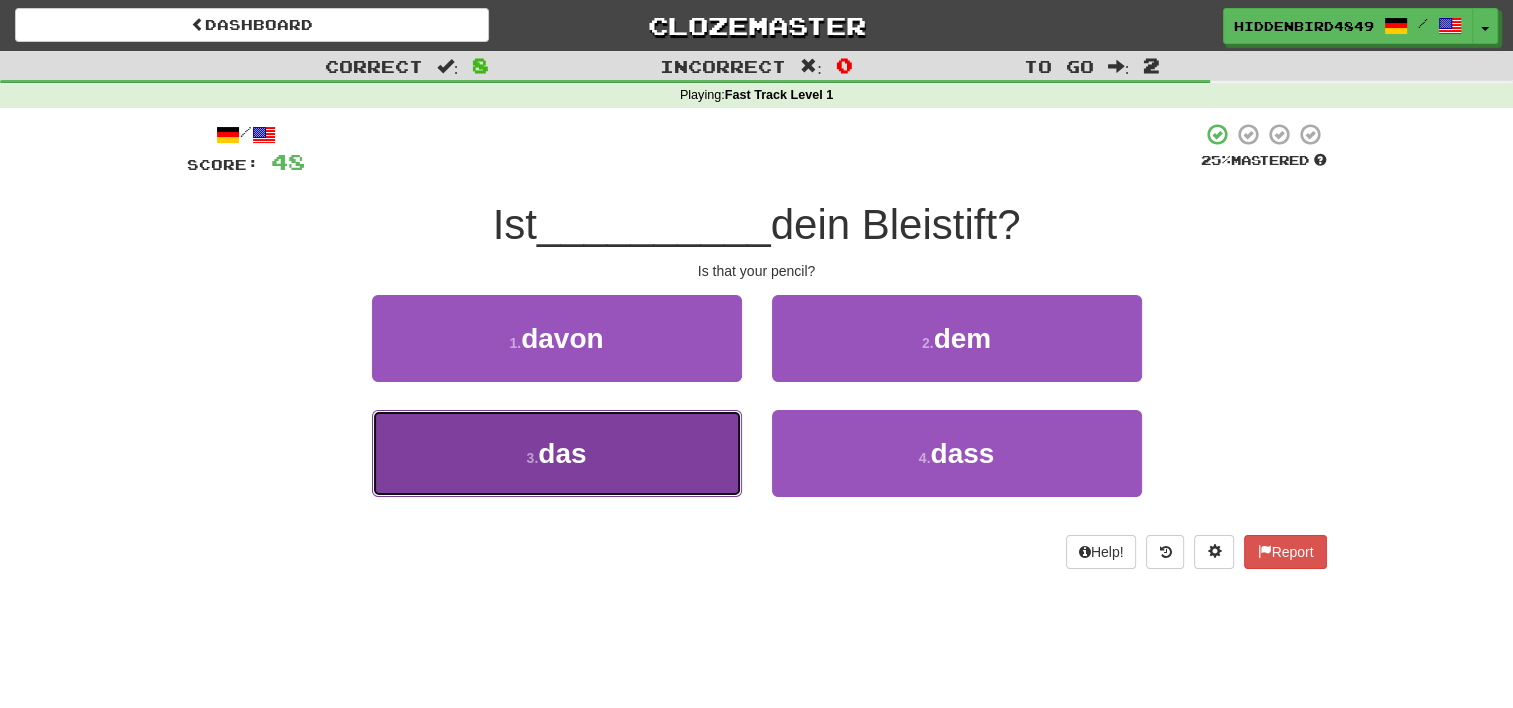 click on "3 .  das" at bounding box center [557, 453] 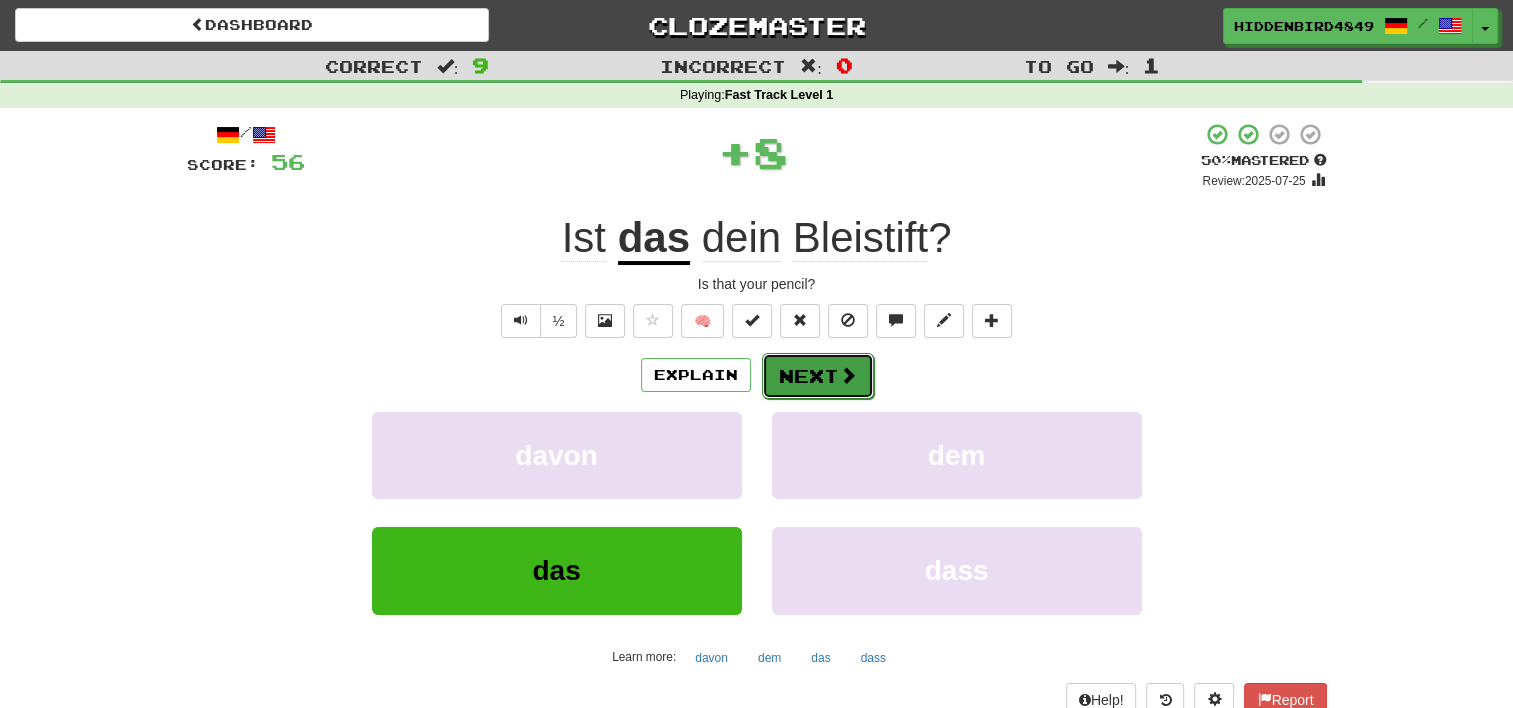 click on "Next" at bounding box center (818, 376) 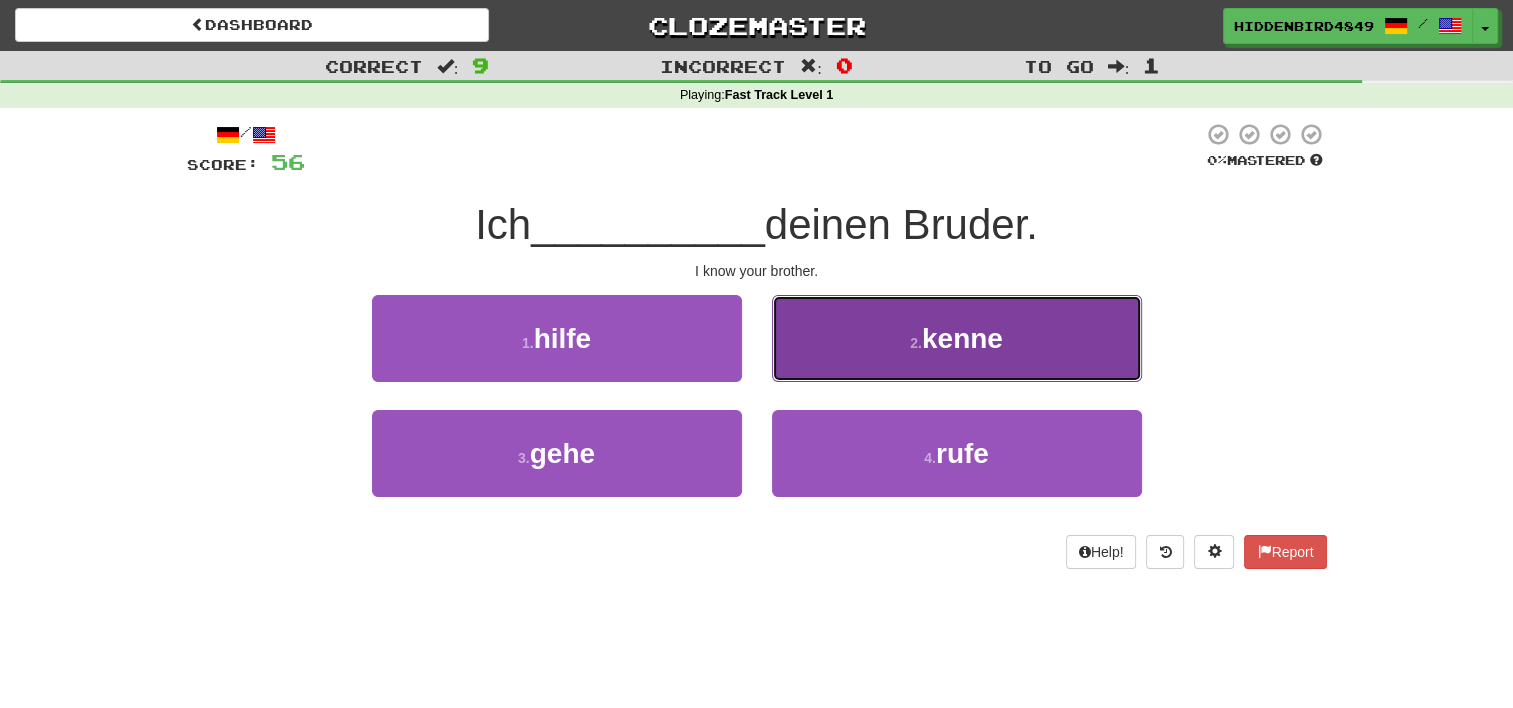 click on "kenne" at bounding box center [962, 338] 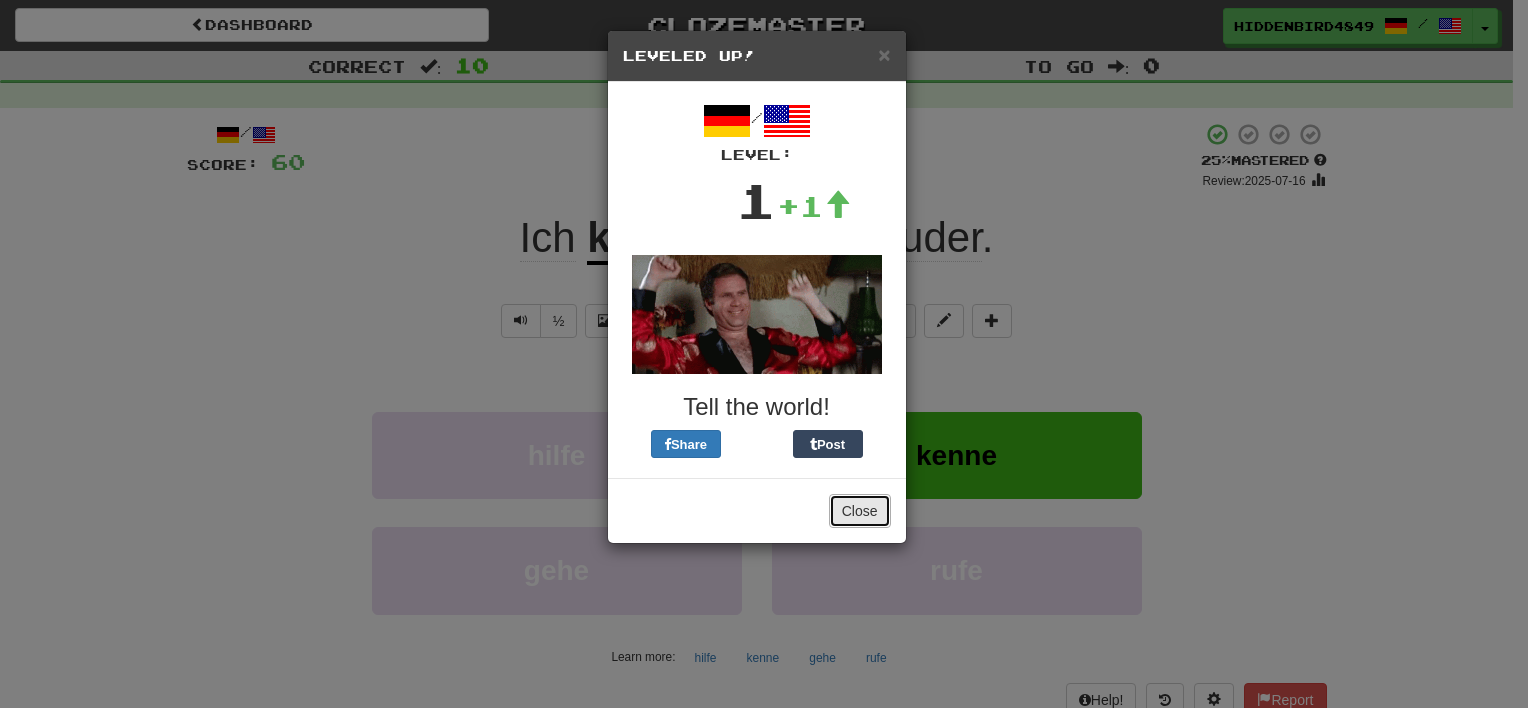 click on "Close" at bounding box center [860, 511] 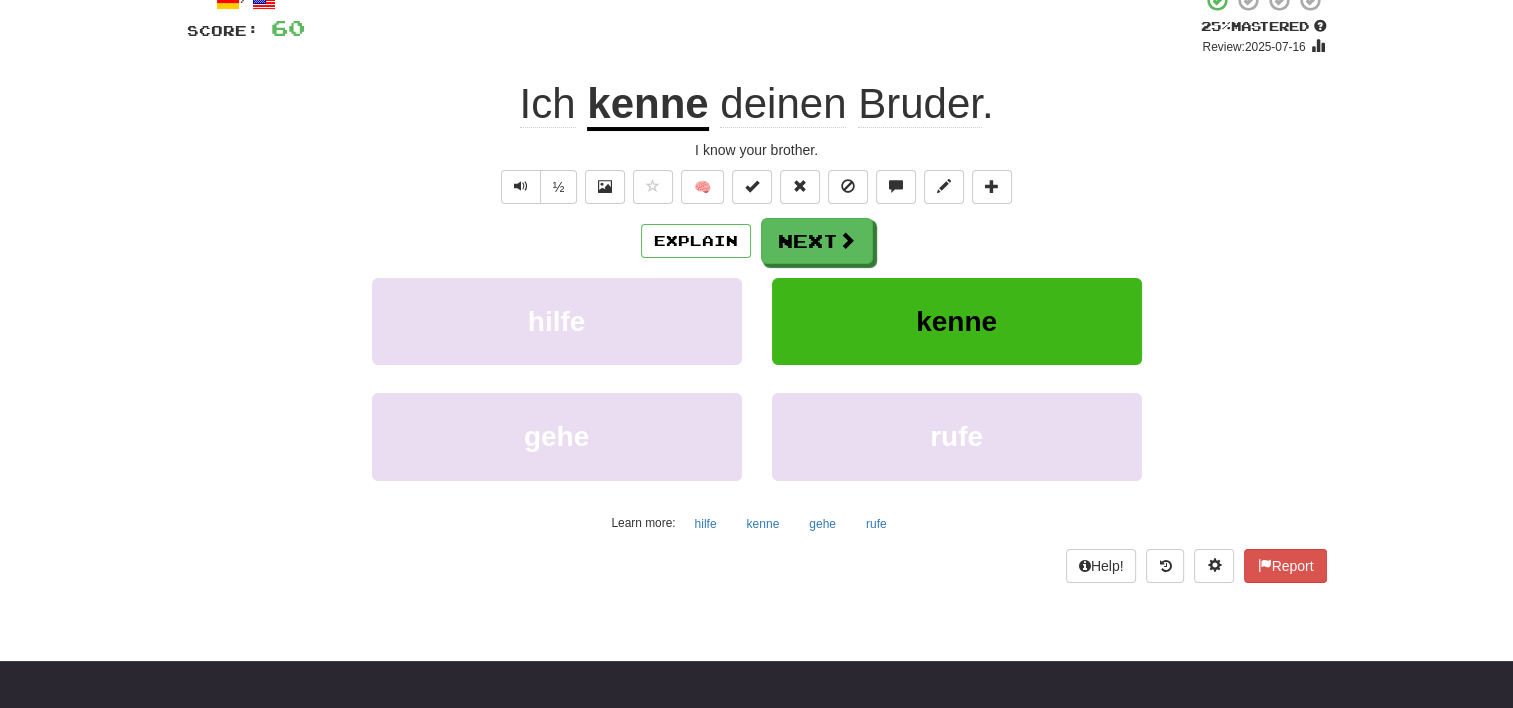 scroll, scrollTop: 100, scrollLeft: 0, axis: vertical 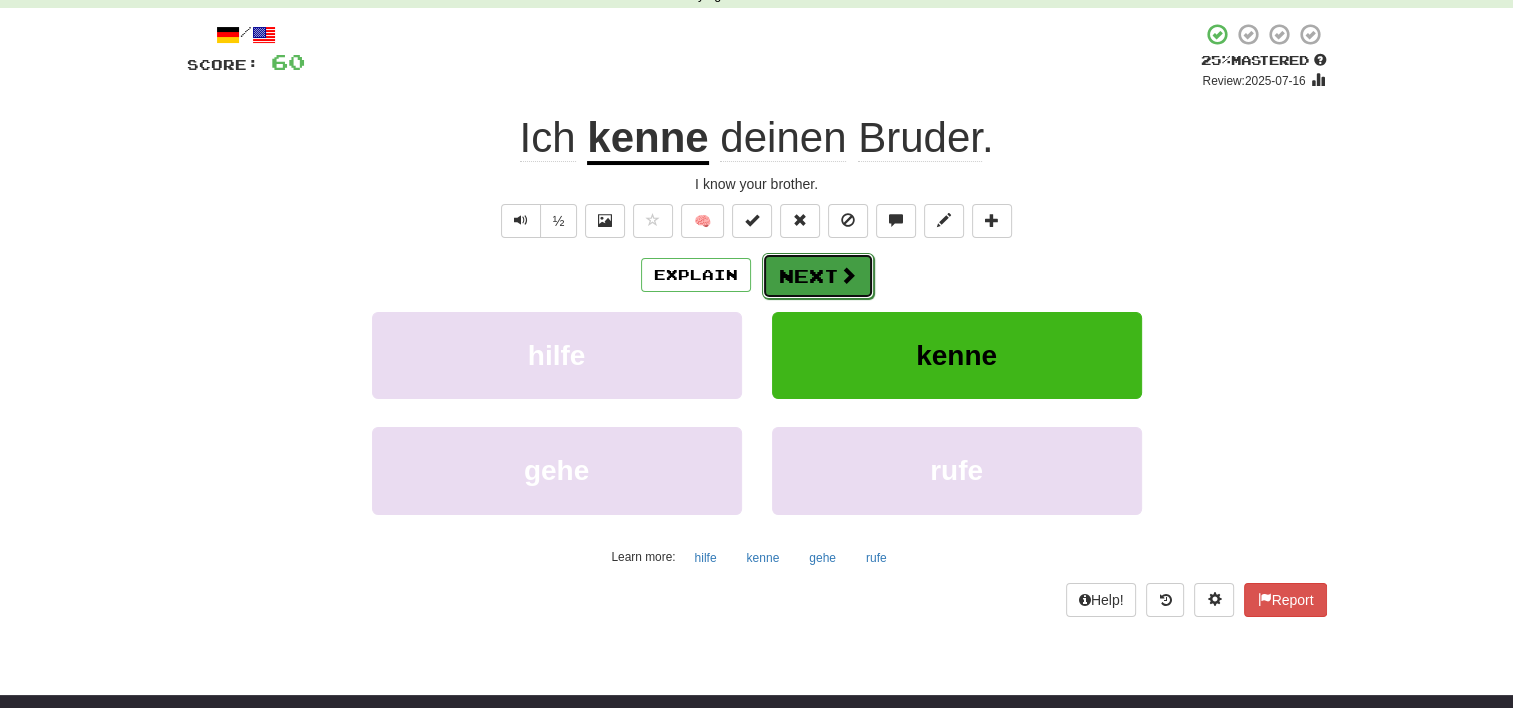 click on "Next" at bounding box center [818, 276] 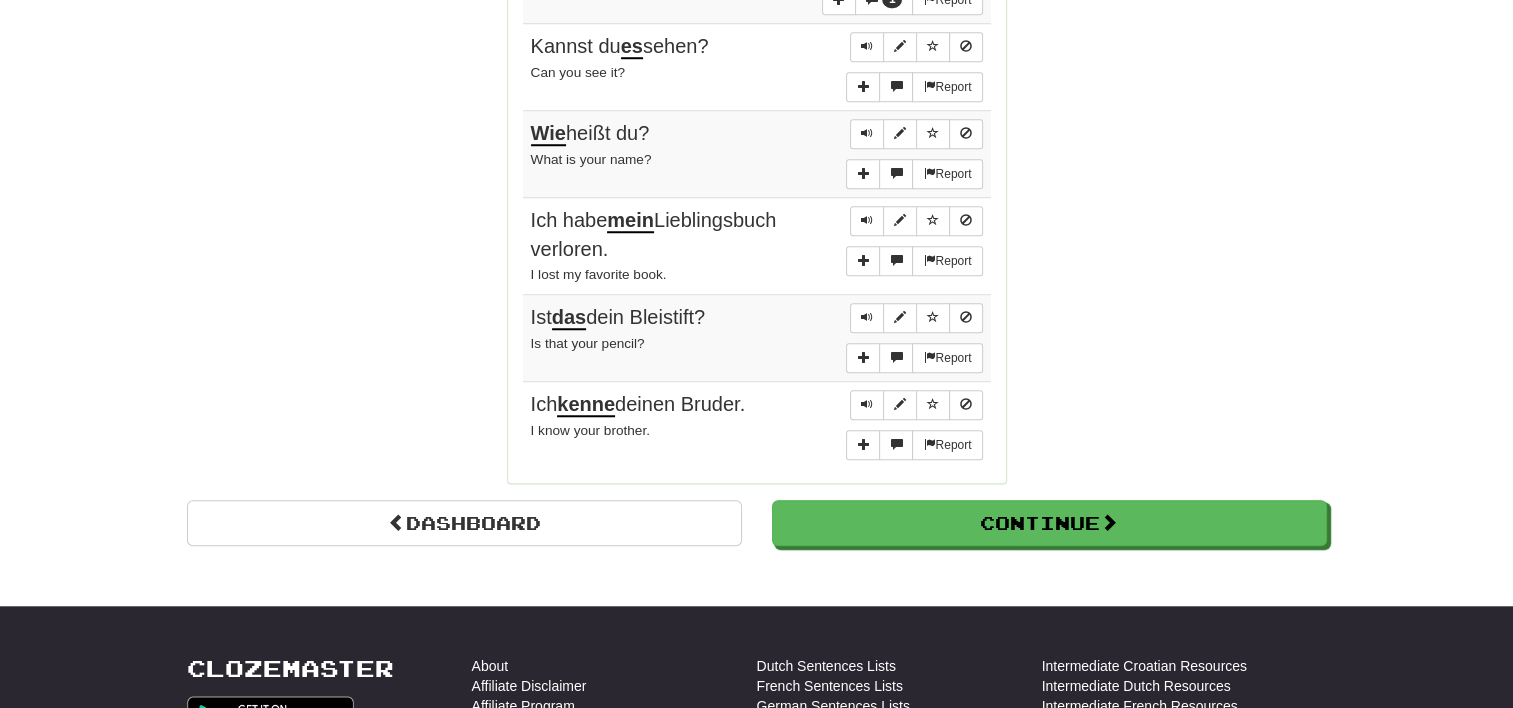 scroll, scrollTop: 1800, scrollLeft: 0, axis: vertical 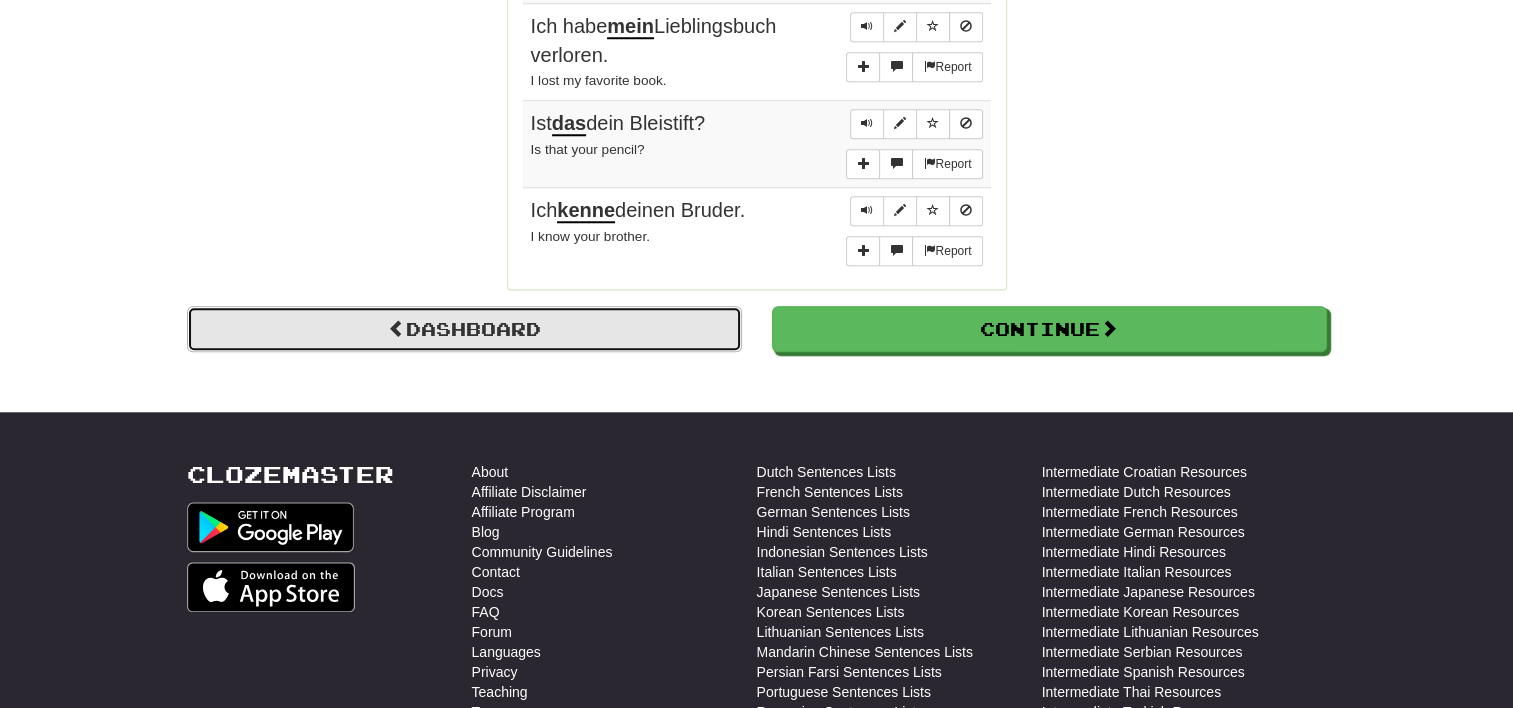 click on "Dashboard" at bounding box center [464, 329] 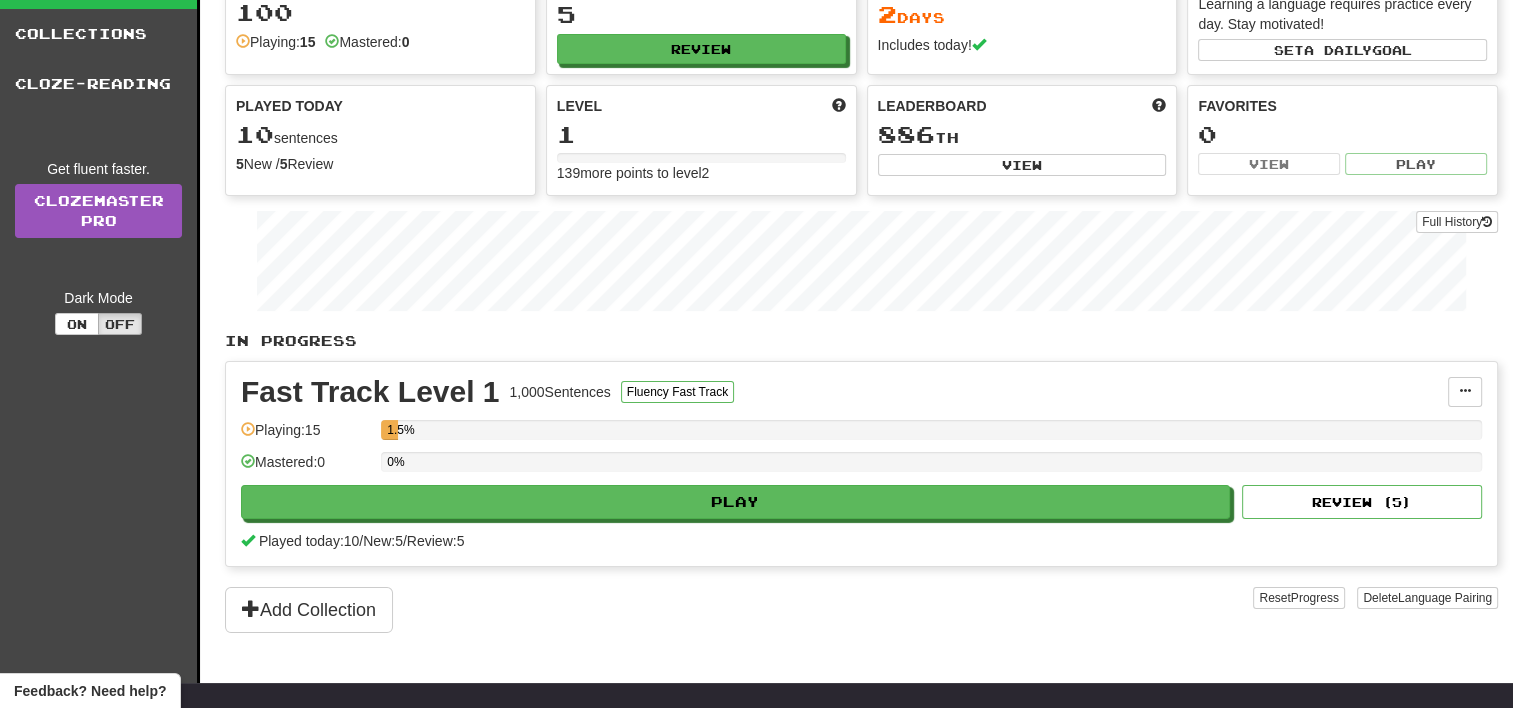 scroll, scrollTop: 0, scrollLeft: 0, axis: both 